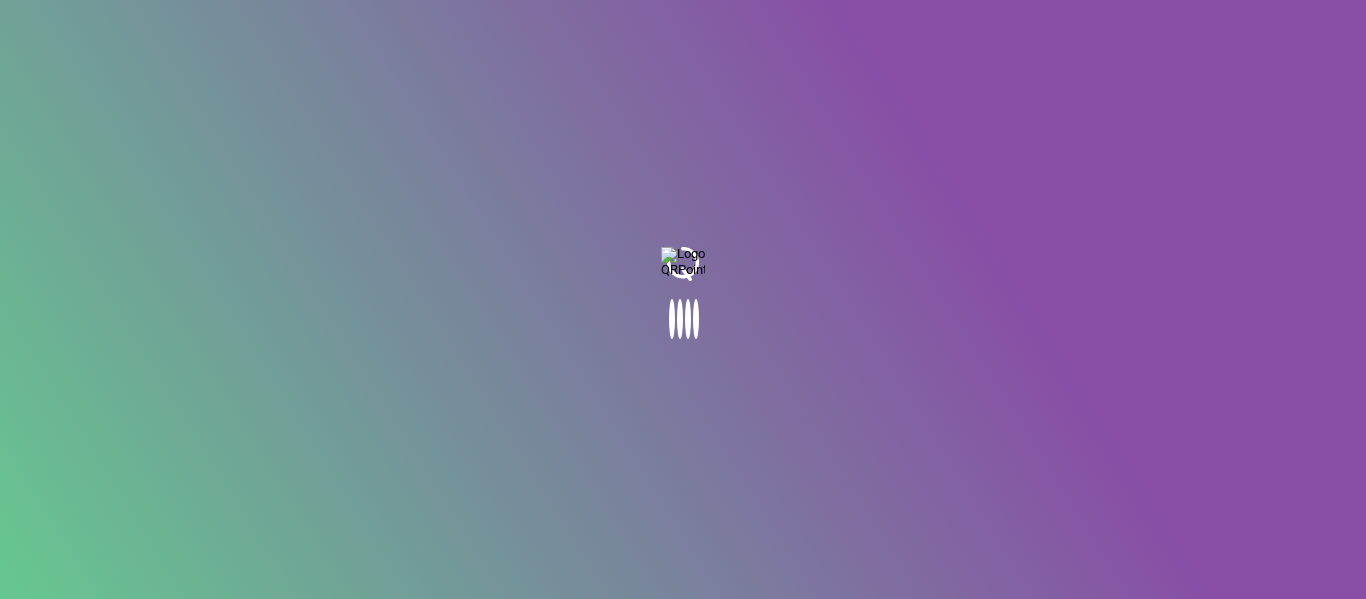 scroll, scrollTop: 0, scrollLeft: 0, axis: both 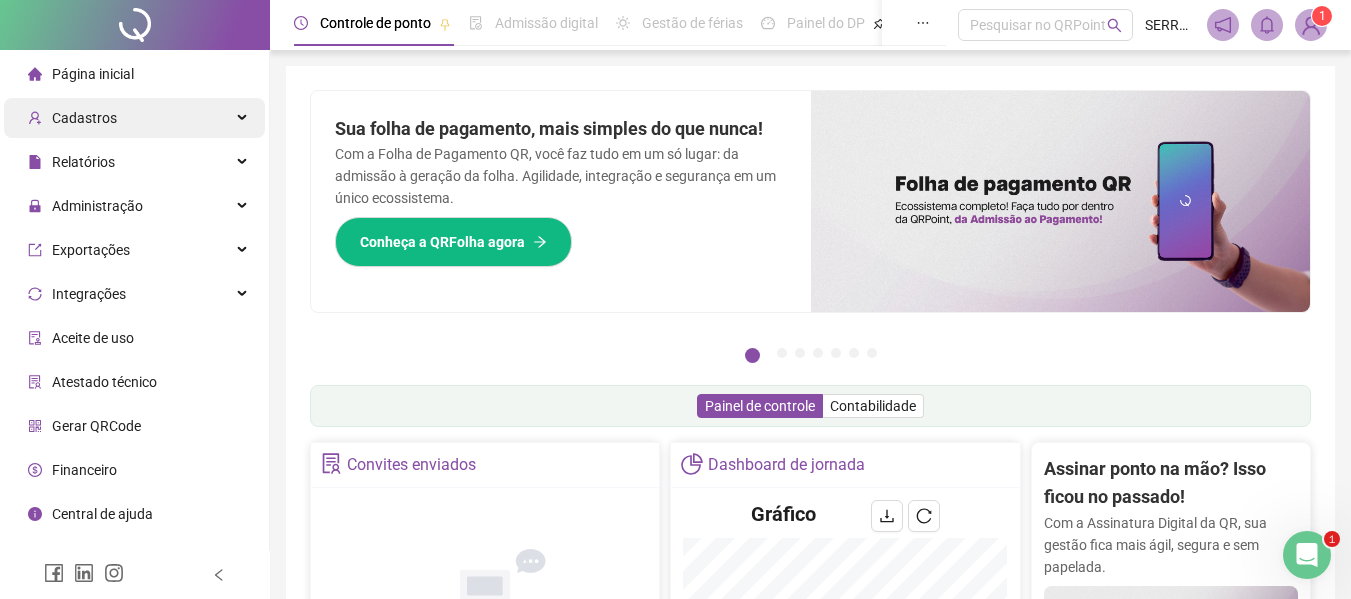 click on "Cadastros" at bounding box center [134, 118] 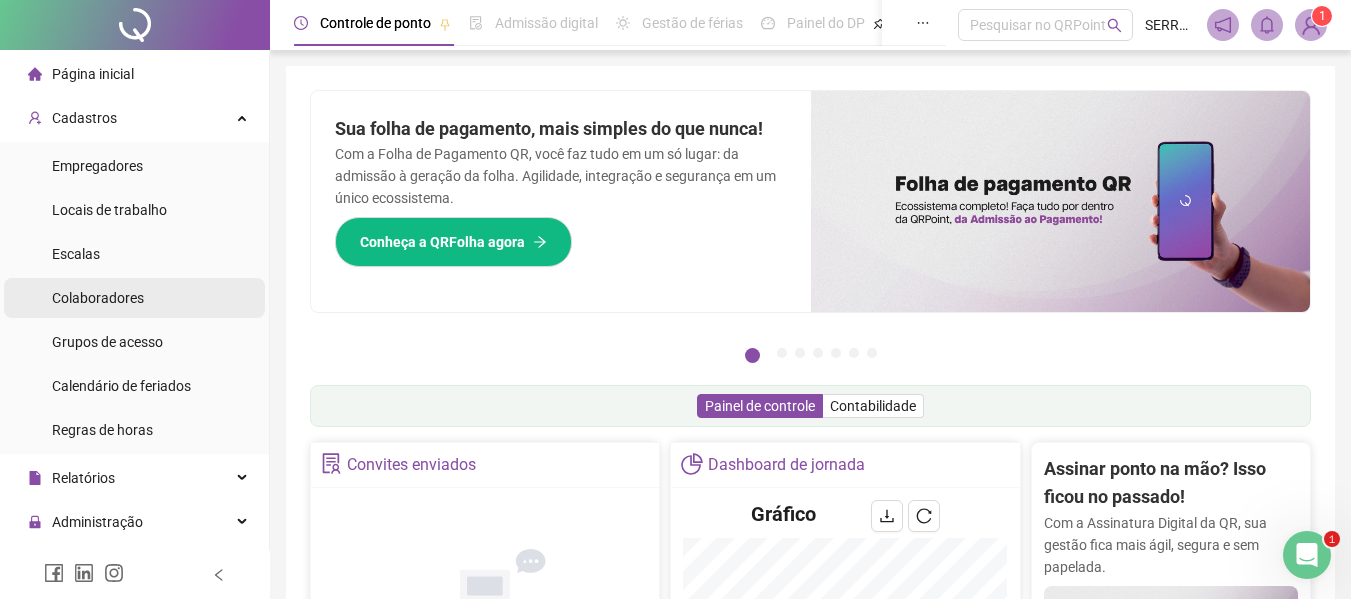 click on "Colaboradores" at bounding box center [98, 298] 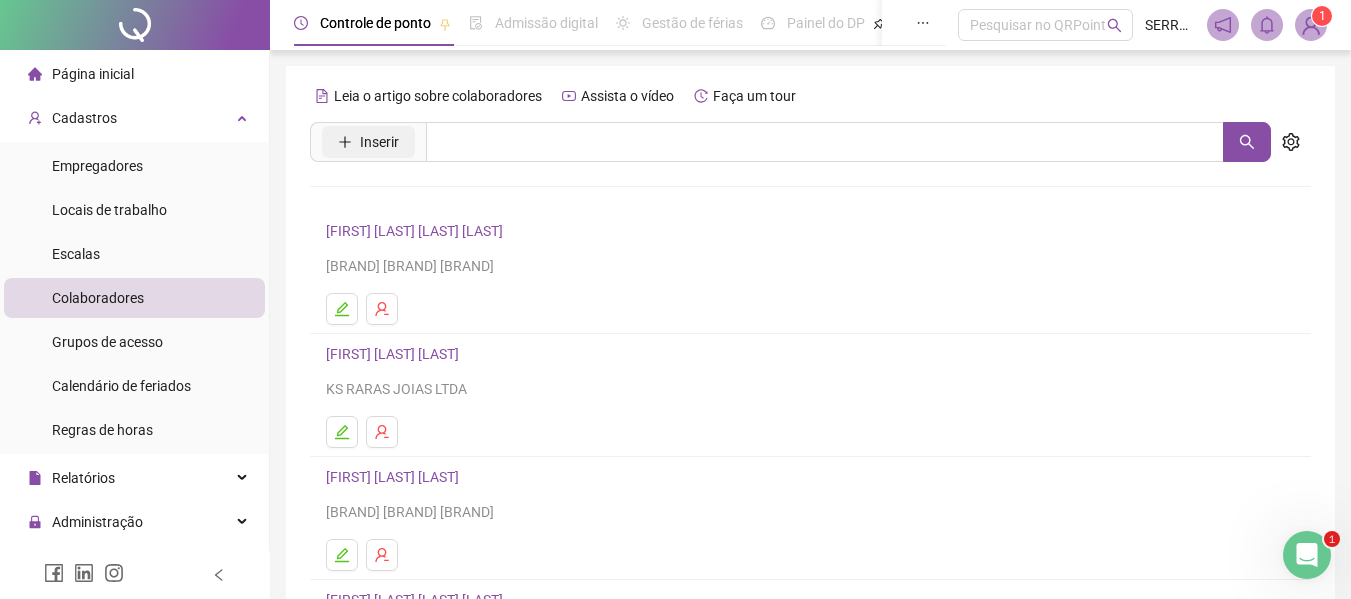 click on "Inserir" at bounding box center [368, 142] 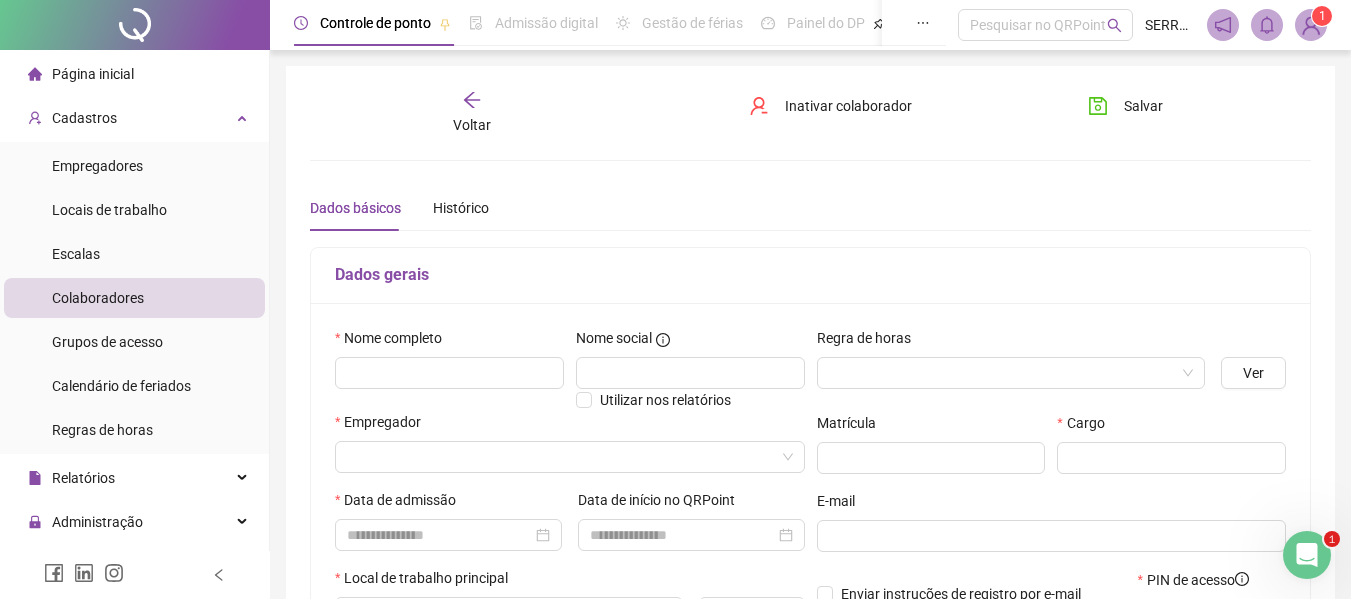 type on "*****" 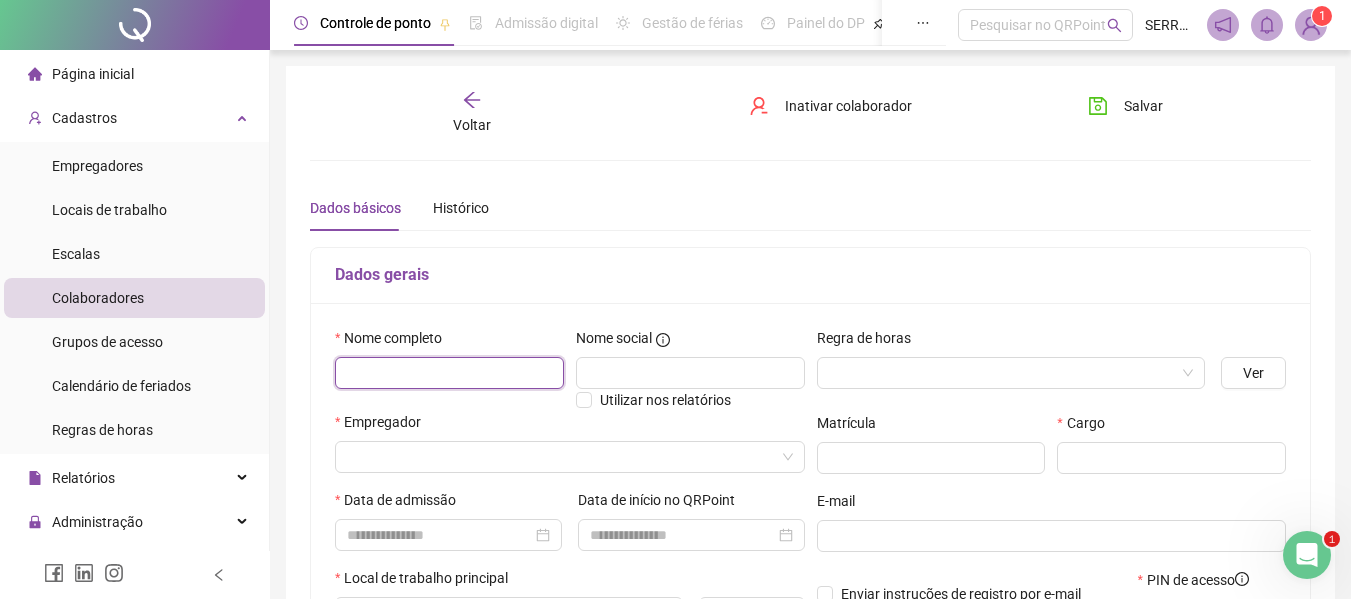 click at bounding box center [449, 373] 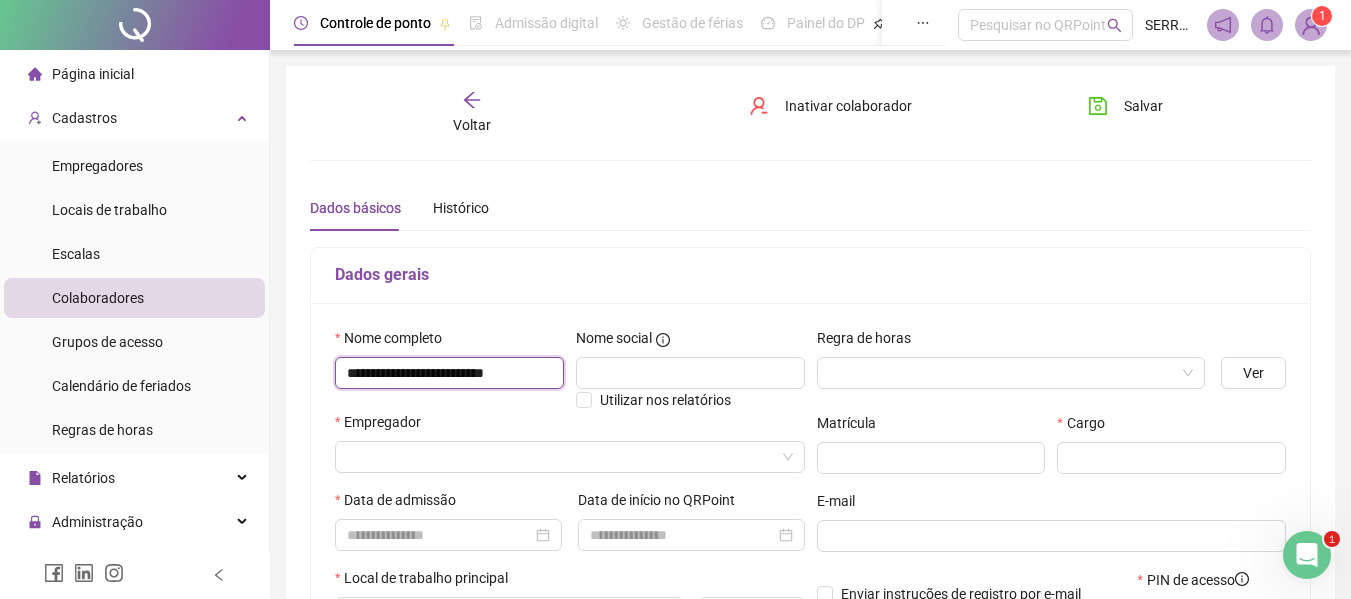 scroll, scrollTop: 0, scrollLeft: 18, axis: horizontal 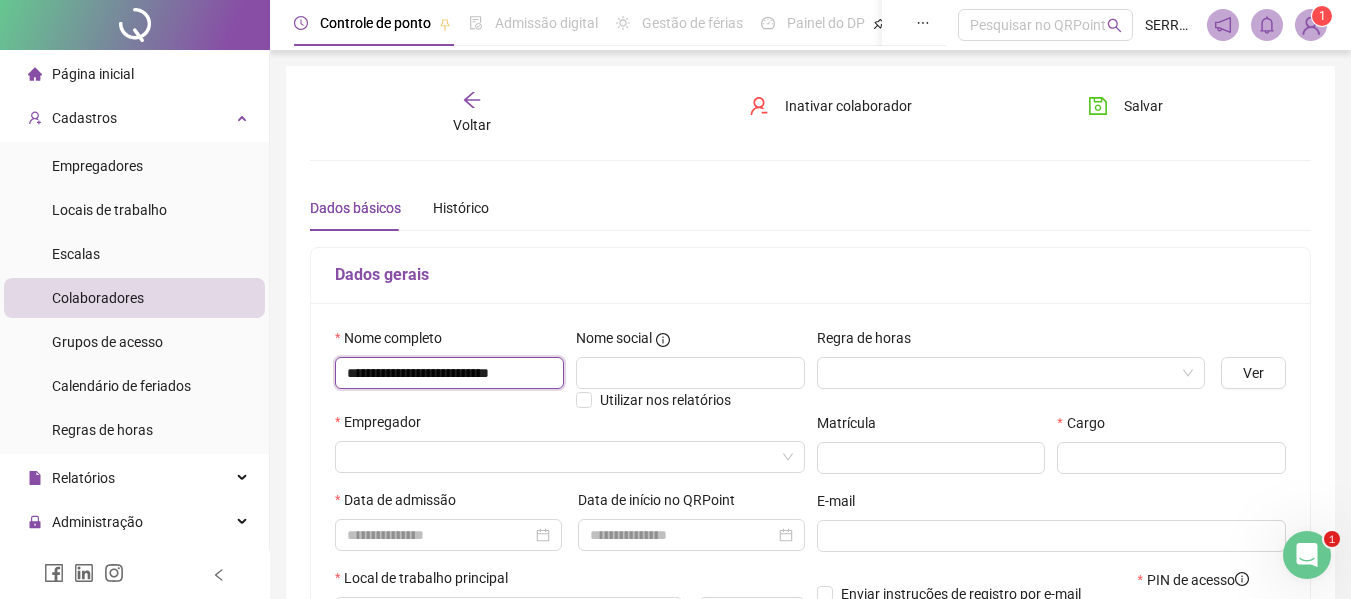 type on "**********" 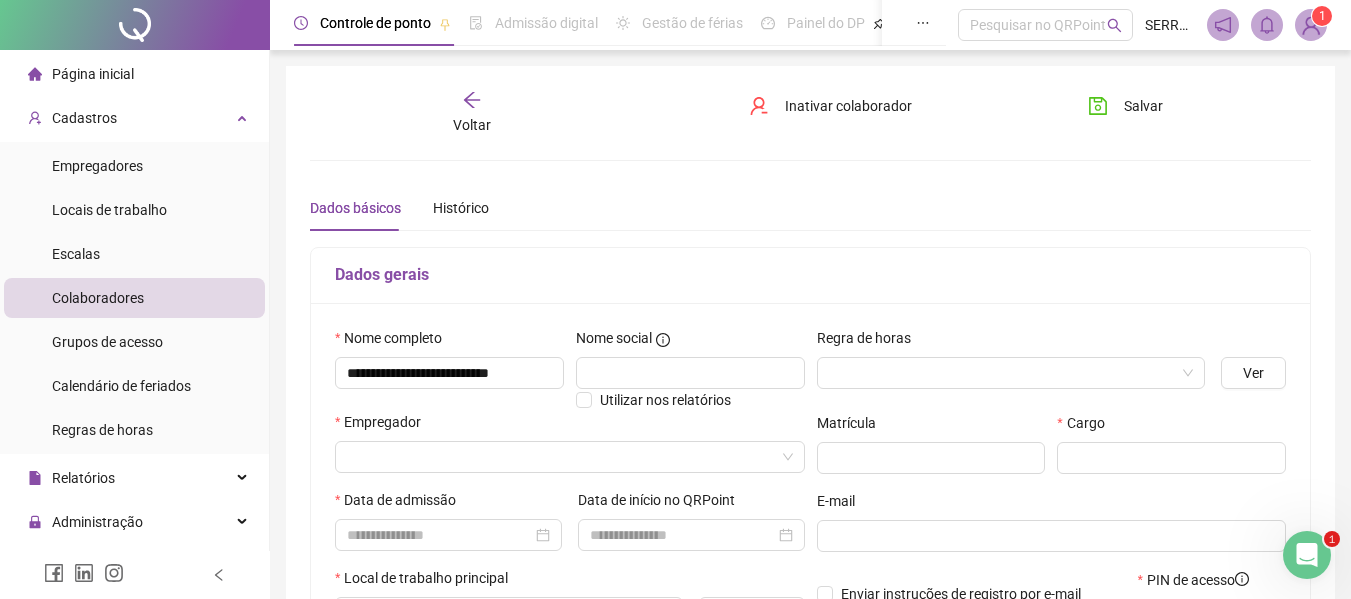 scroll, scrollTop: 0, scrollLeft: 0, axis: both 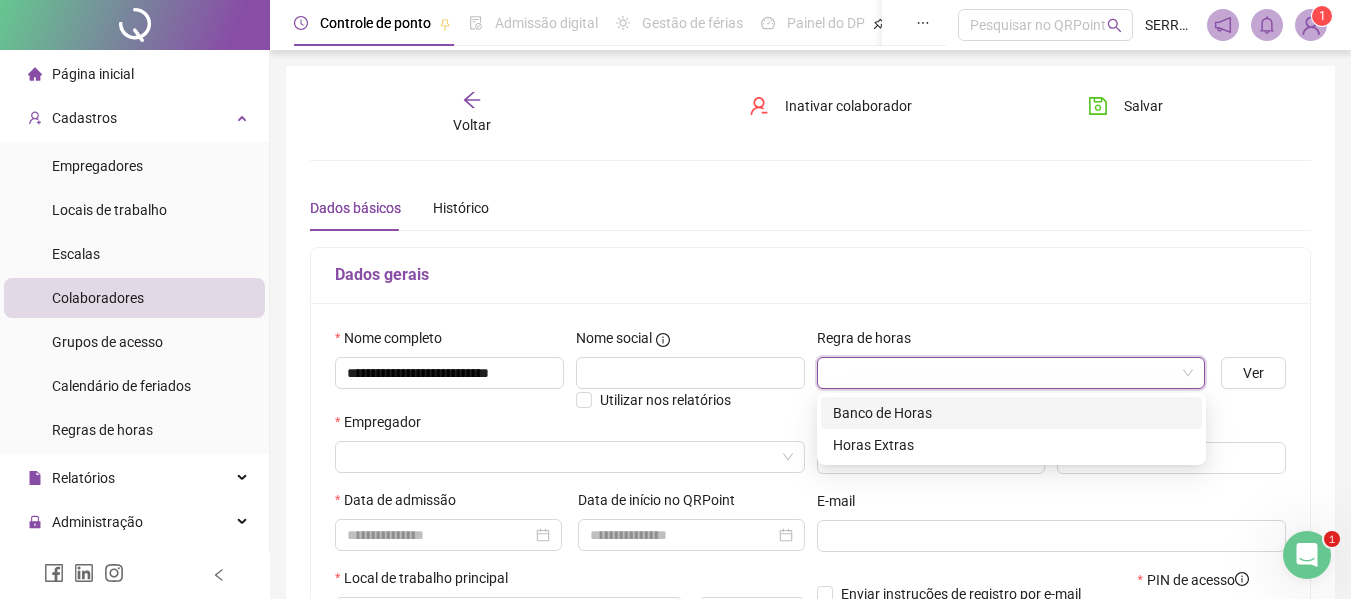 click at bounding box center [1002, 373] 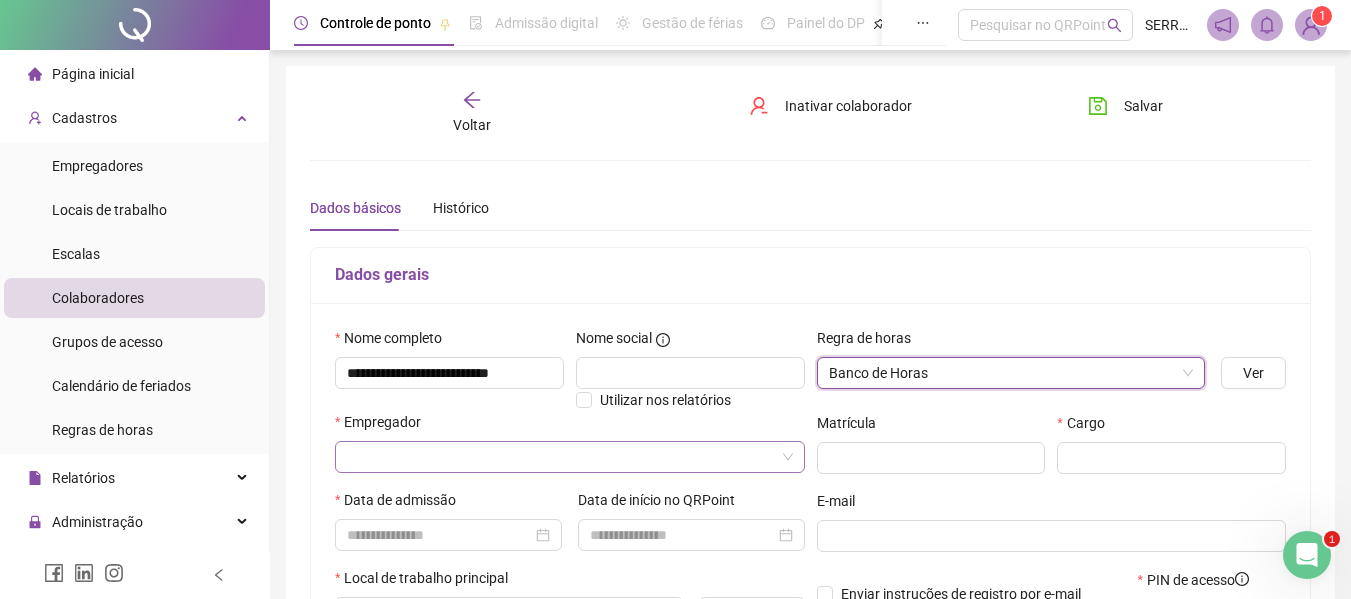 click at bounding box center (561, 457) 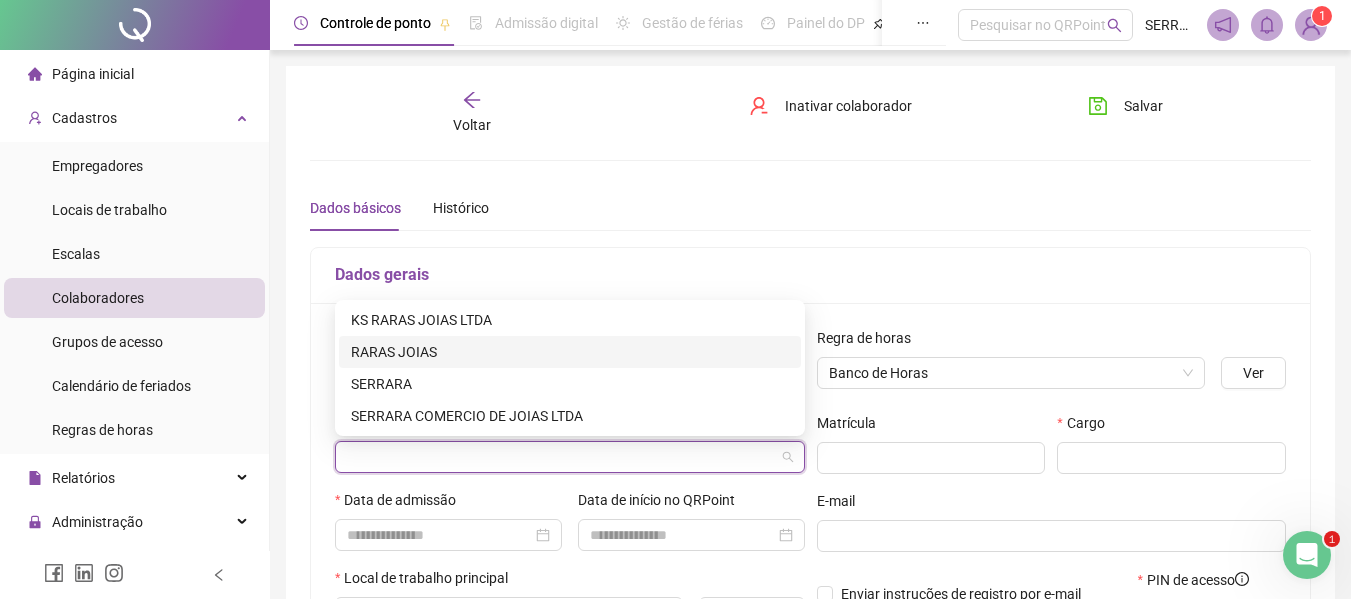 click on "RARAS JOIAS" at bounding box center [570, 352] 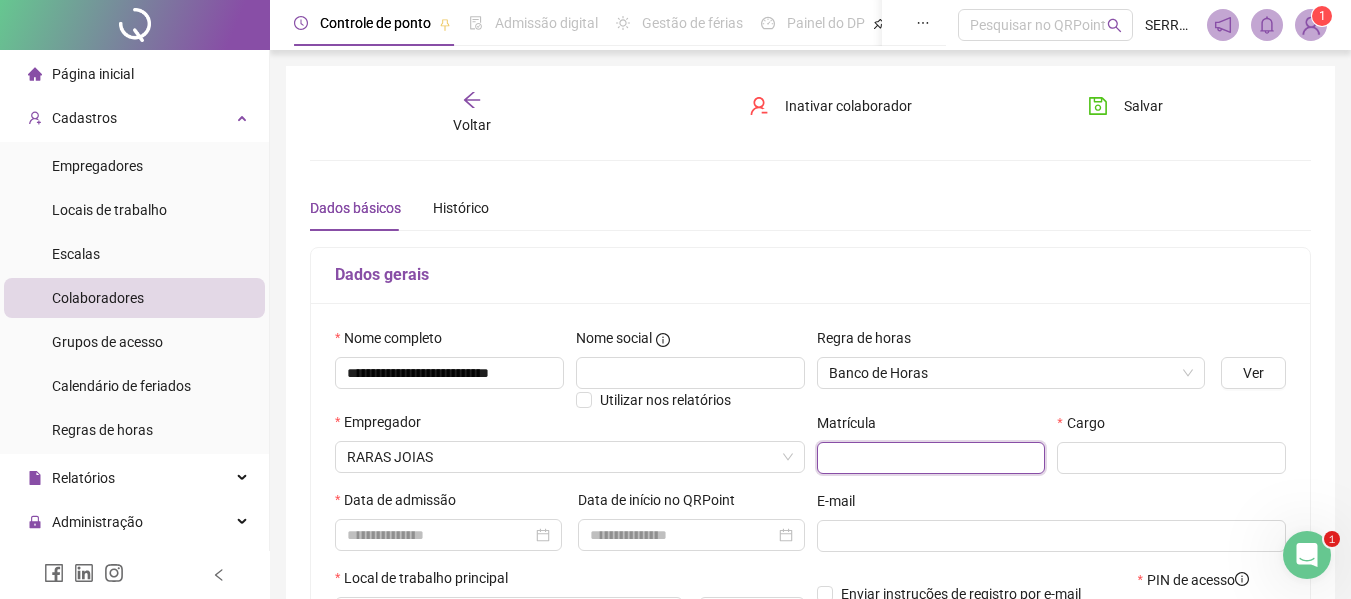 click at bounding box center [931, 458] 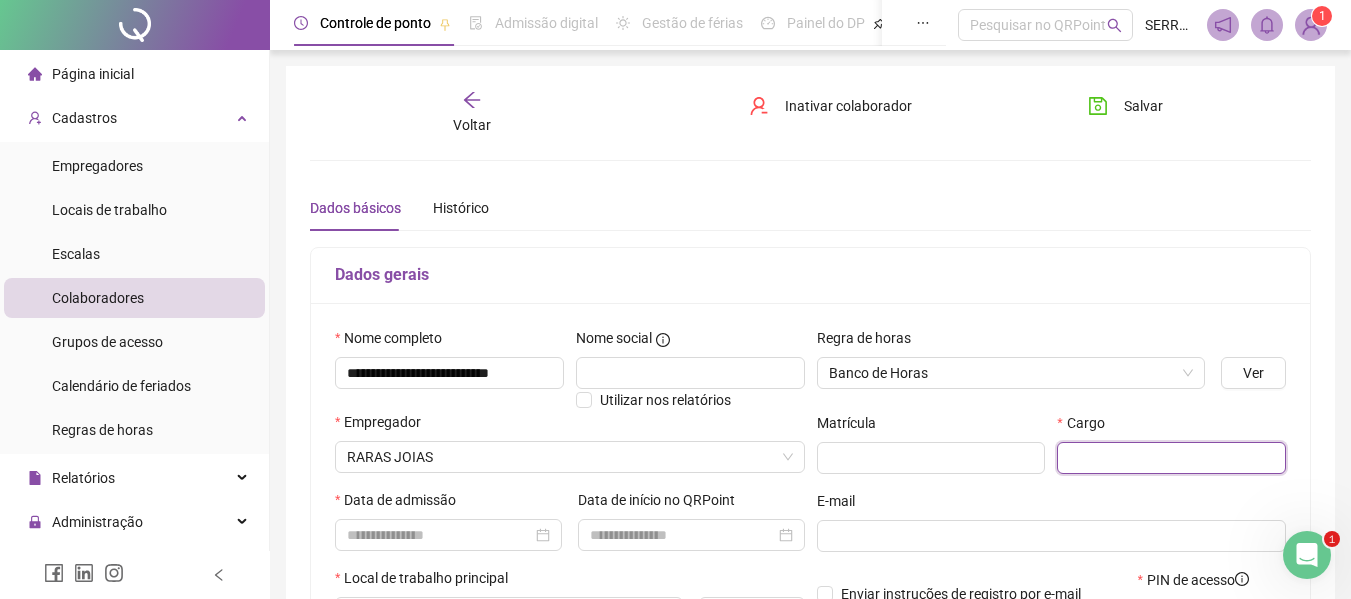 click at bounding box center [1171, 458] 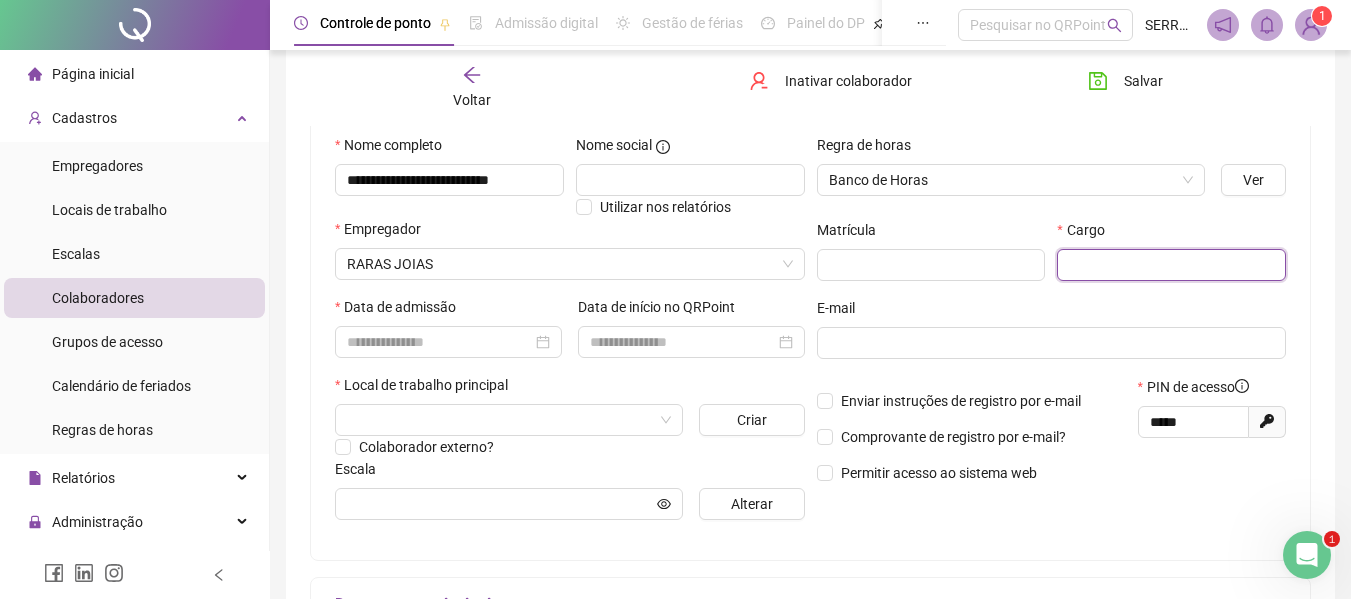 scroll, scrollTop: 219, scrollLeft: 0, axis: vertical 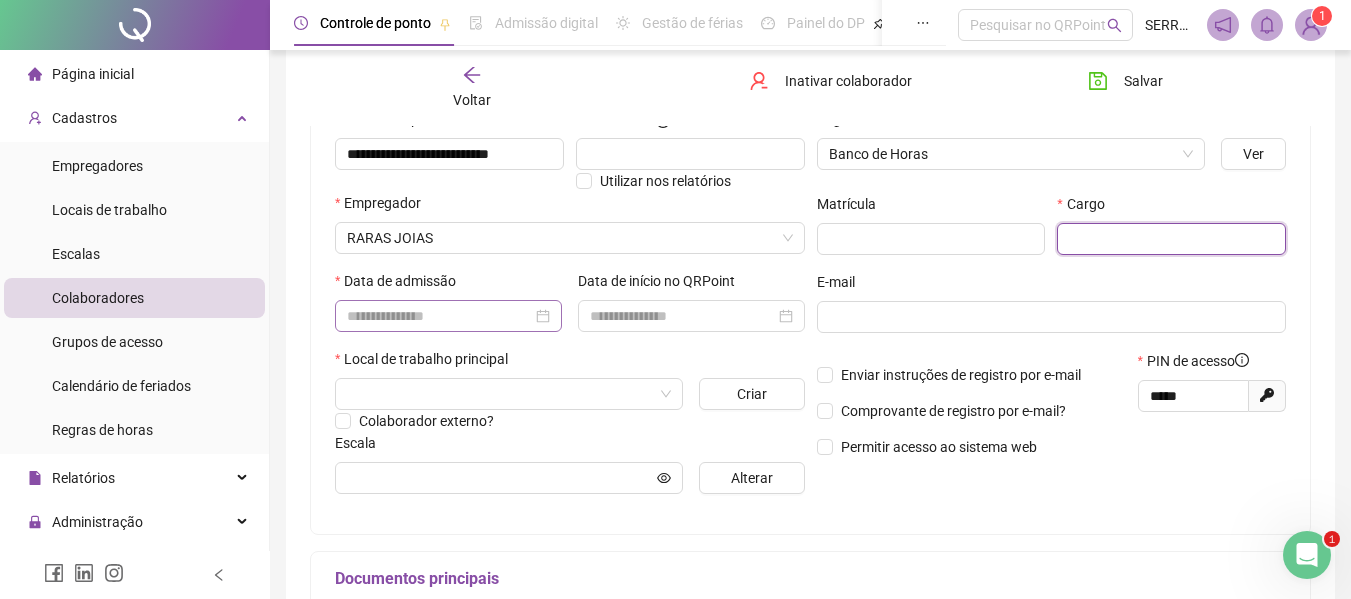 drag, startPoint x: 446, startPoint y: 300, endPoint x: 443, endPoint y: 321, distance: 21.213203 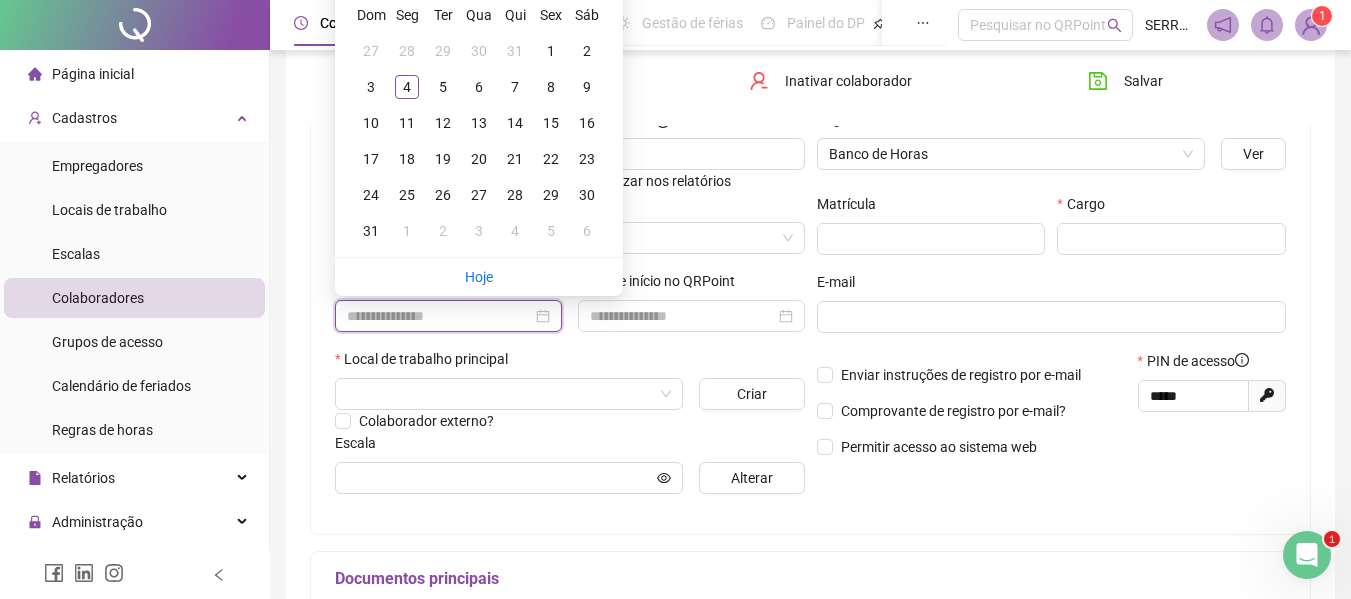 click at bounding box center [439, 316] 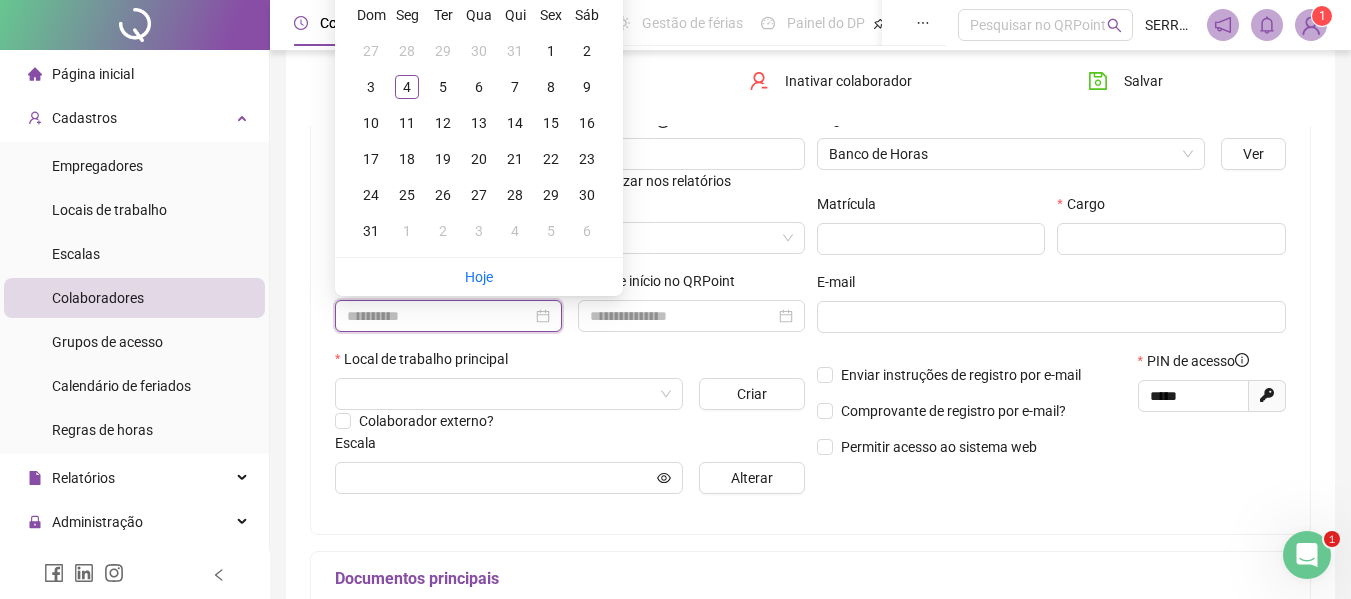 type on "**********" 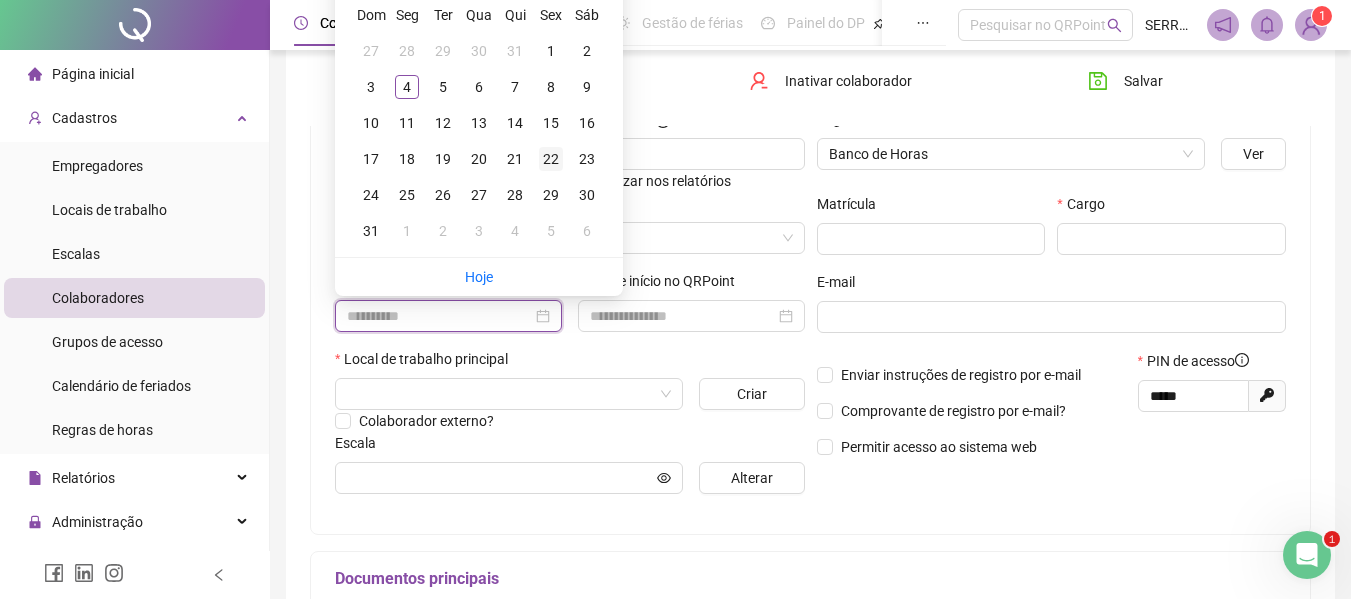 type on "**********" 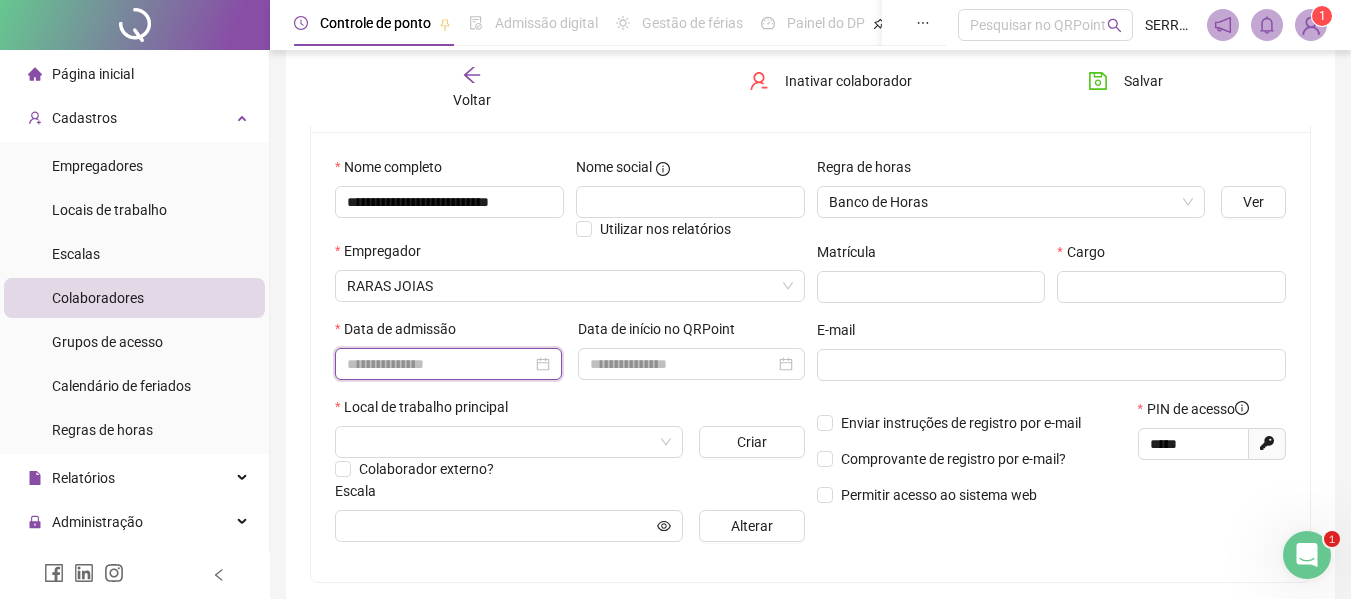 scroll, scrollTop: 168, scrollLeft: 0, axis: vertical 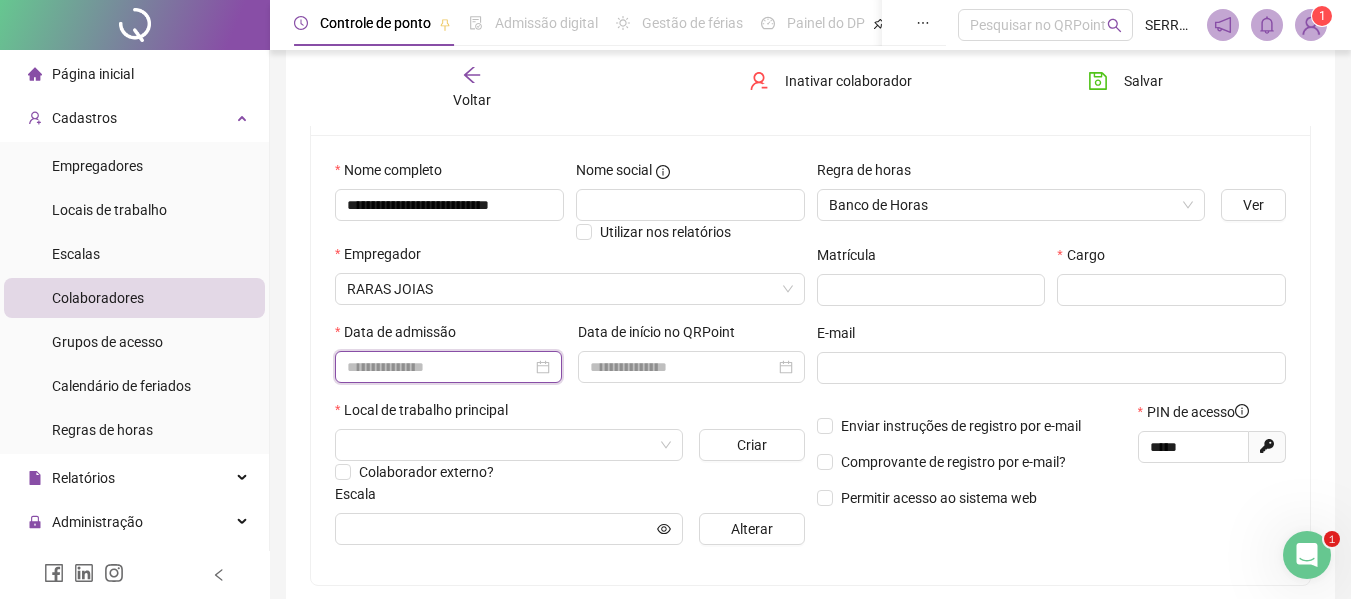 click at bounding box center [439, 367] 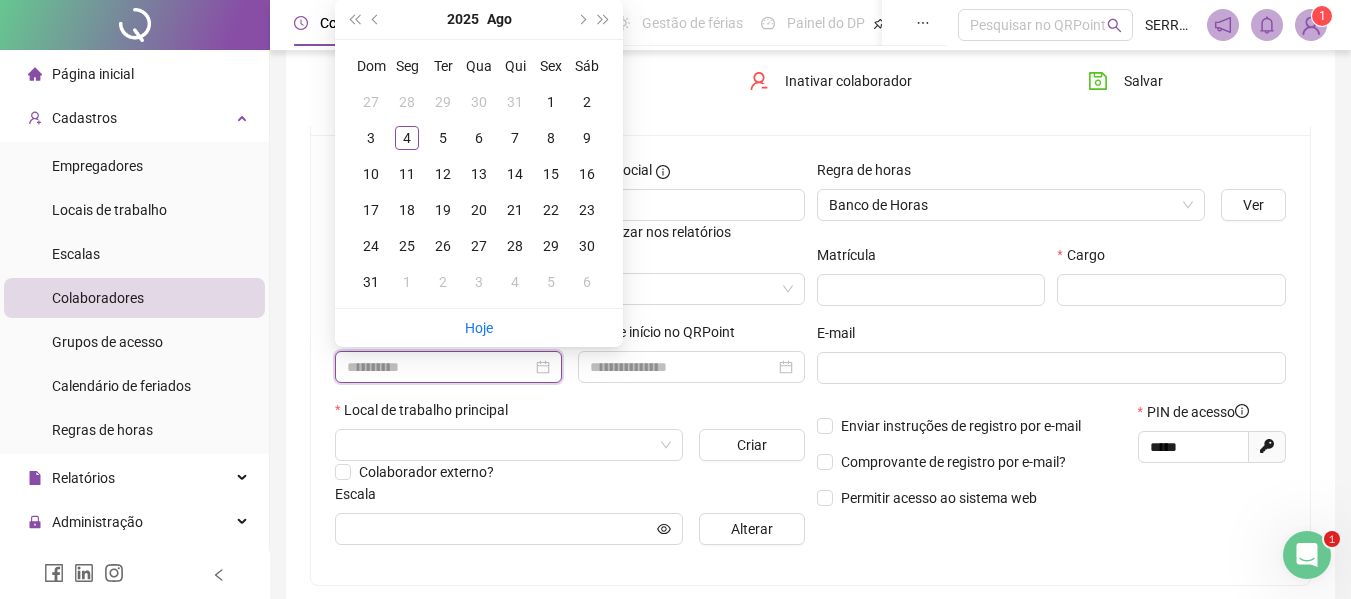 type on "**********" 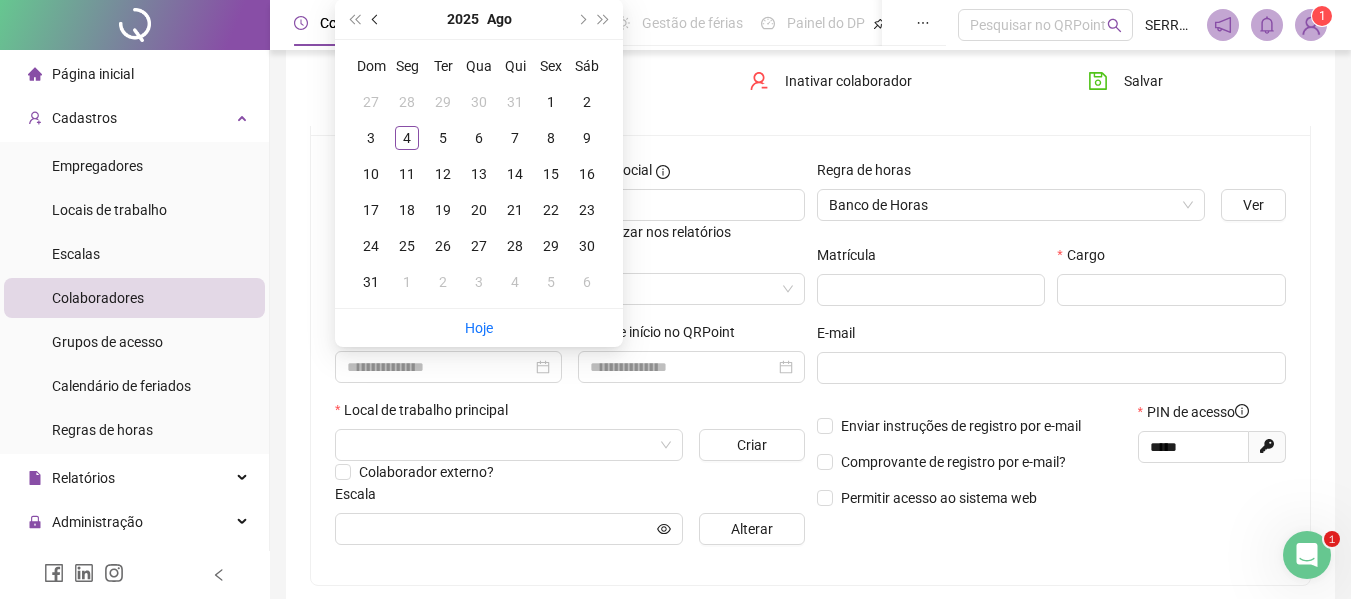 click at bounding box center [376, 19] 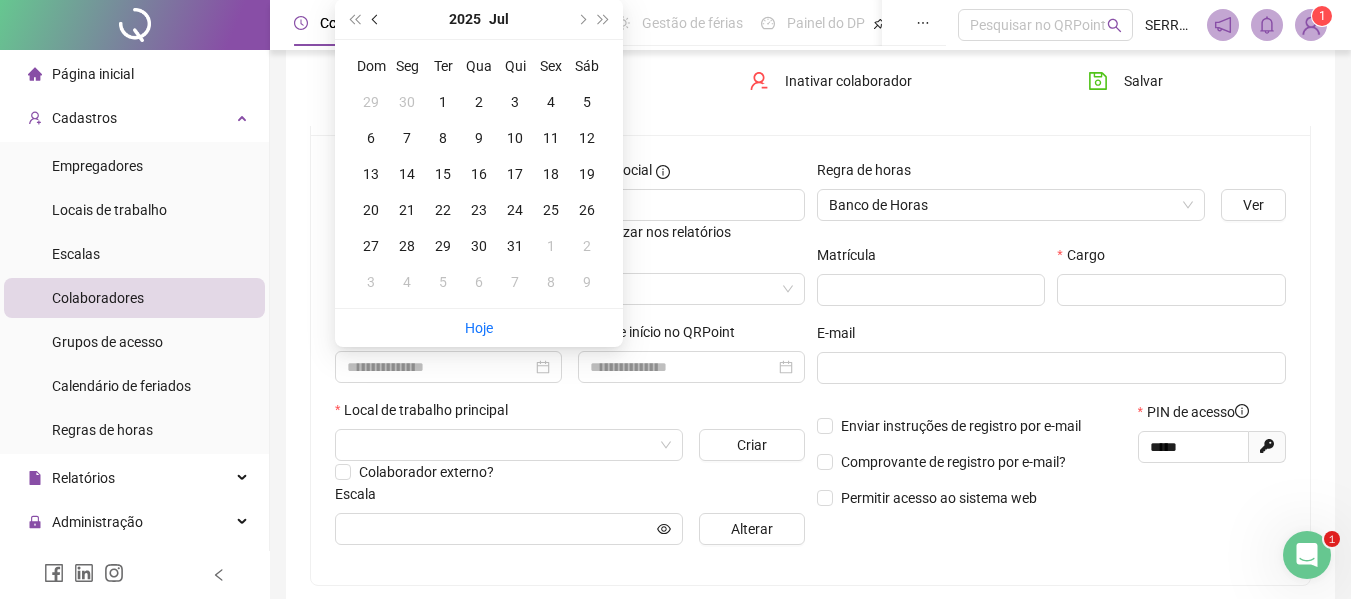 click at bounding box center [376, 19] 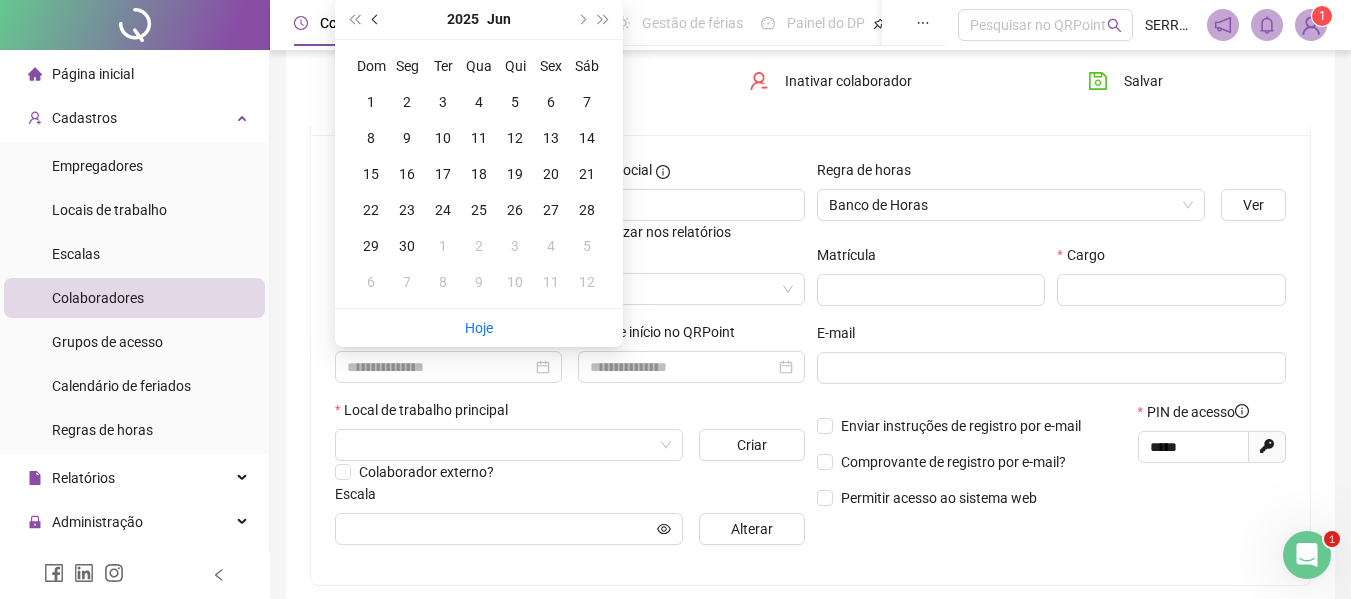 click at bounding box center (376, 19) 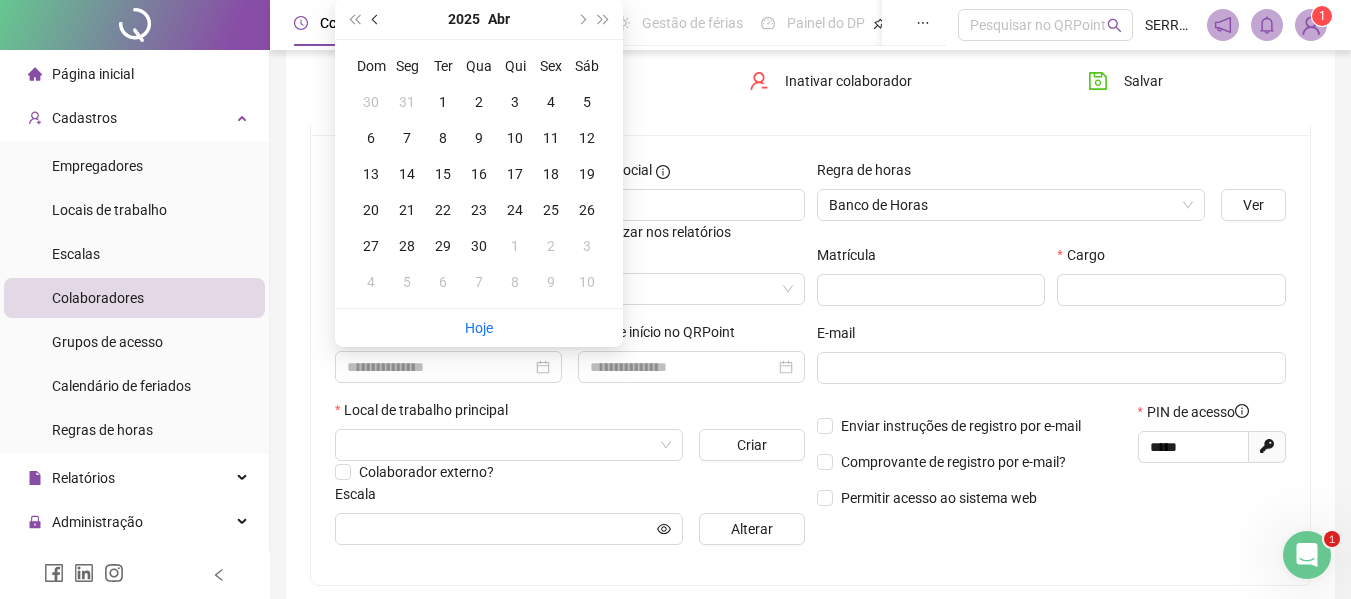 click at bounding box center [376, 19] 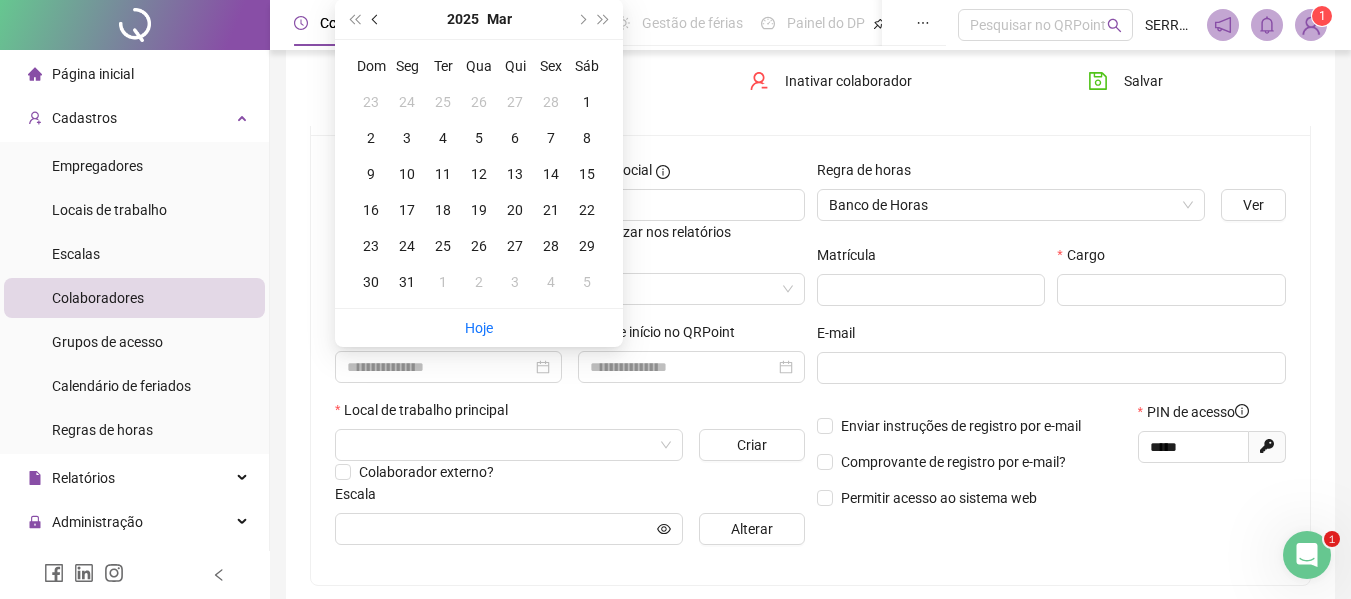 click at bounding box center (376, 19) 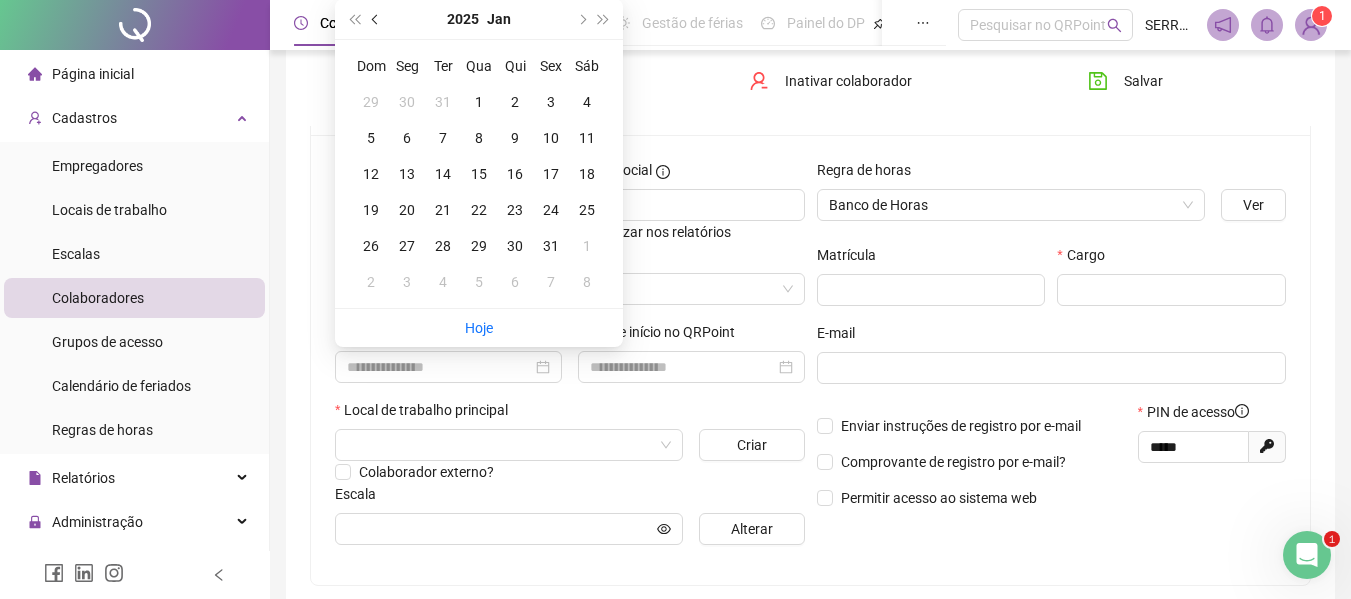 click at bounding box center [376, 19] 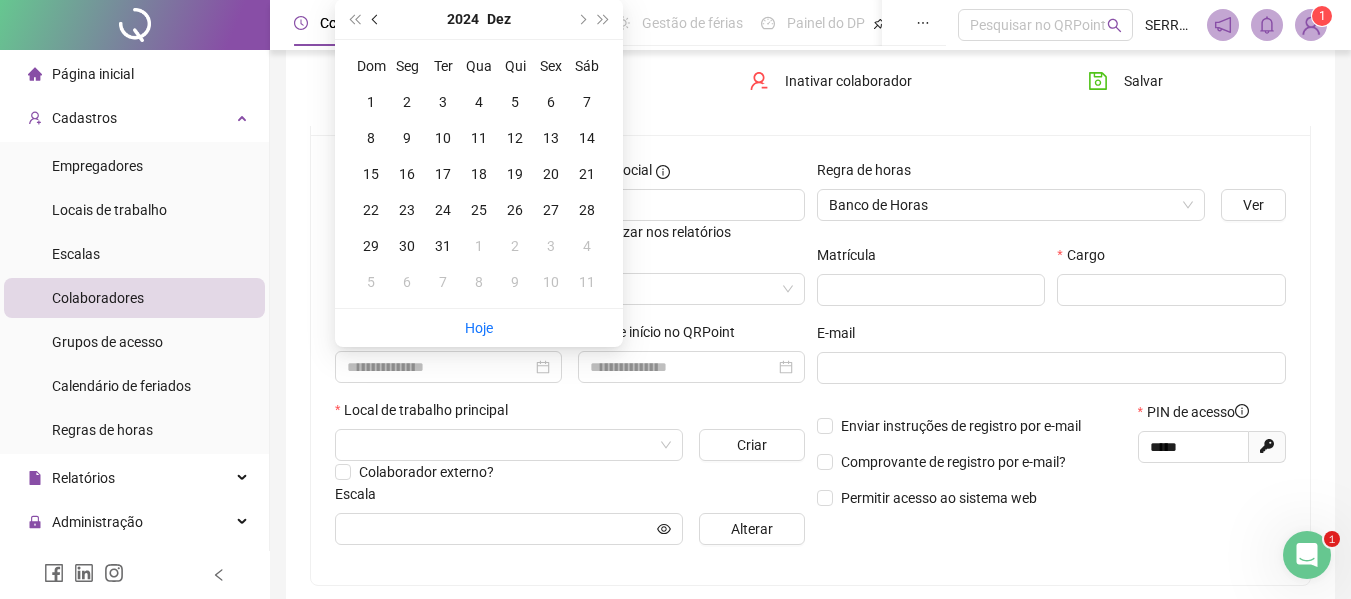 click at bounding box center (376, 19) 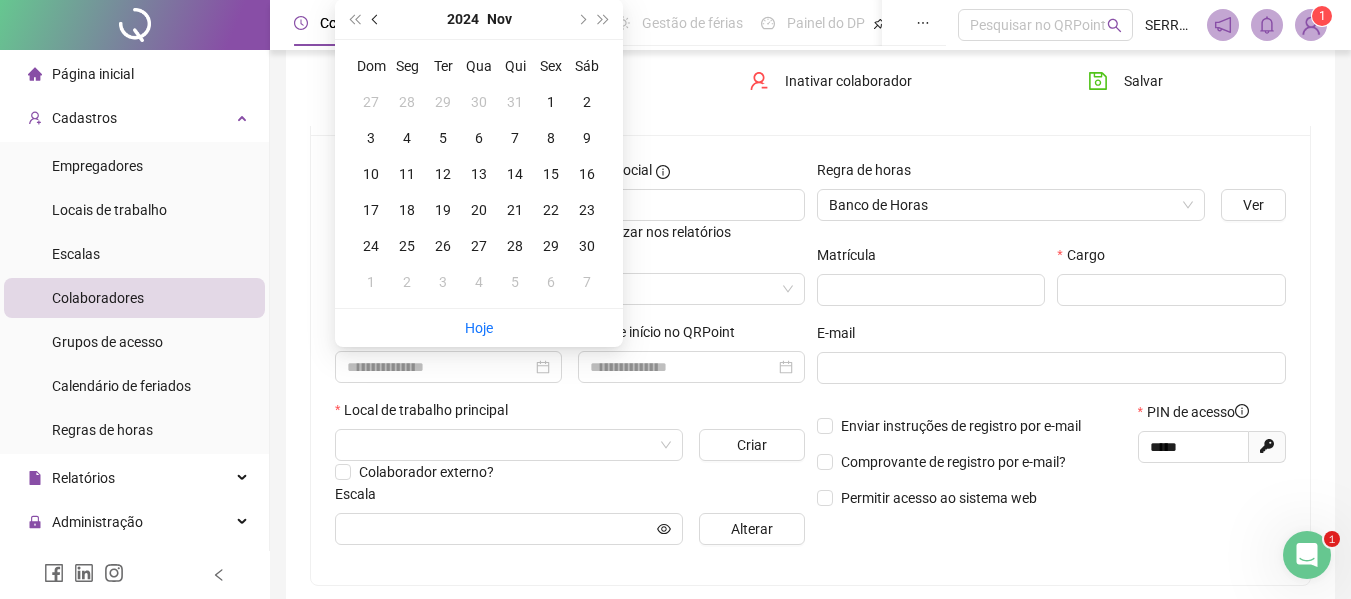 click at bounding box center (376, 19) 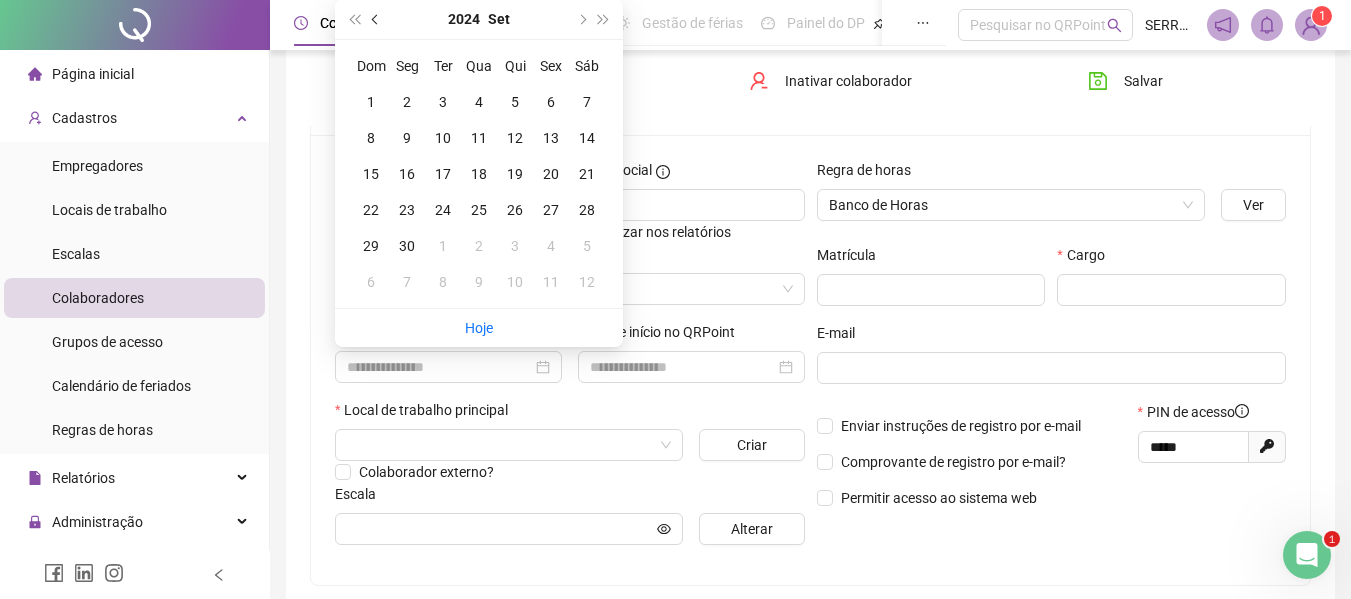 click at bounding box center [376, 19] 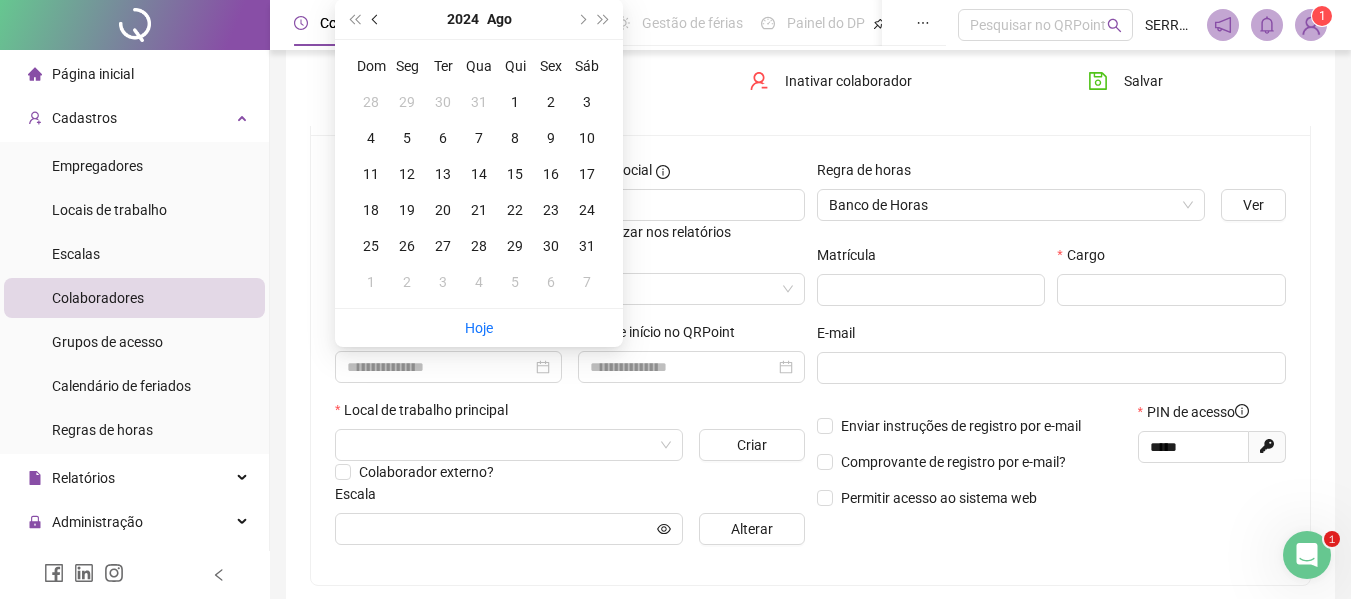 click at bounding box center [376, 19] 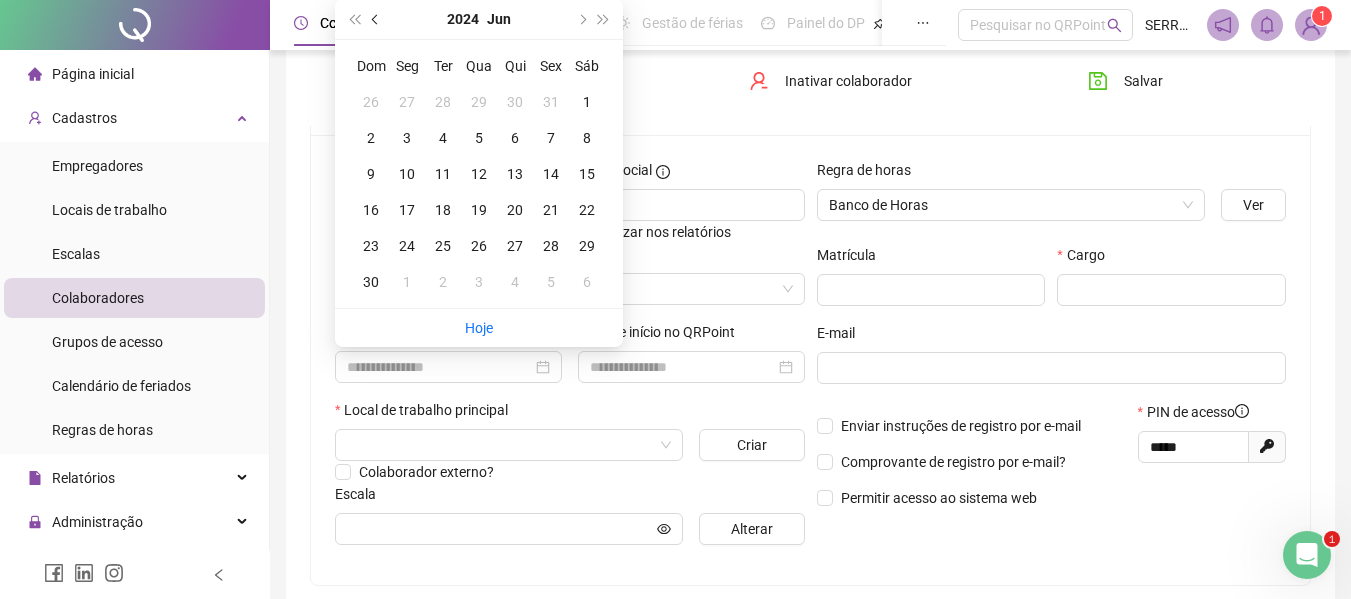 click at bounding box center (376, 19) 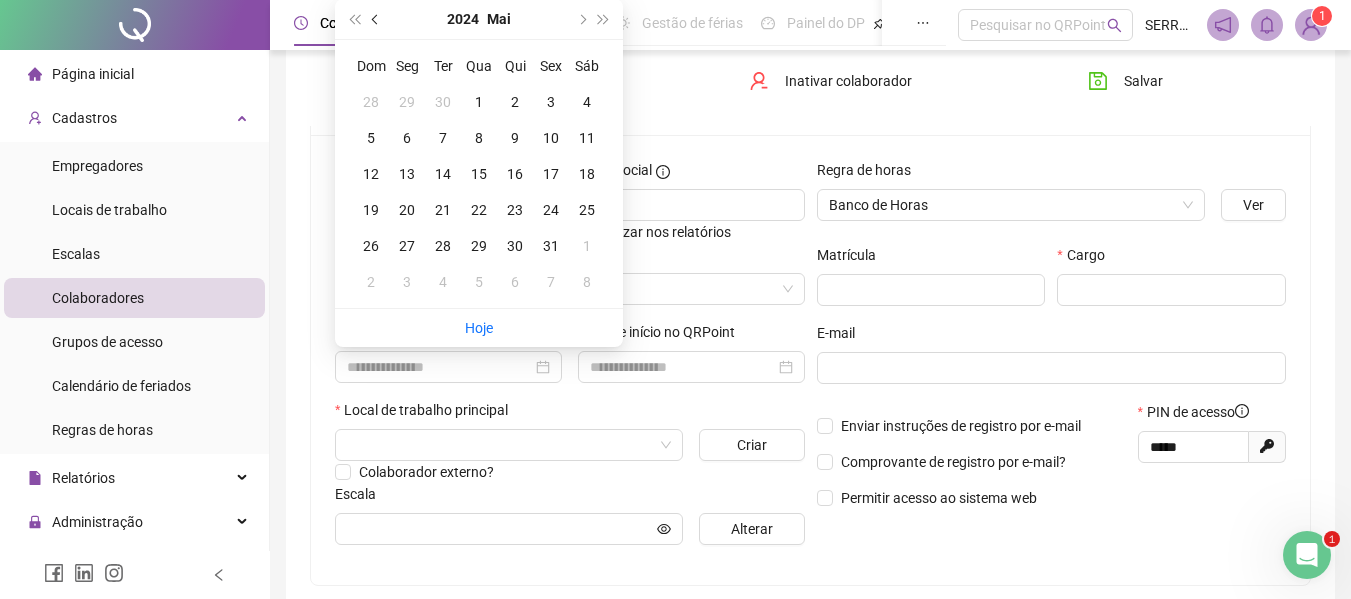 click at bounding box center (376, 19) 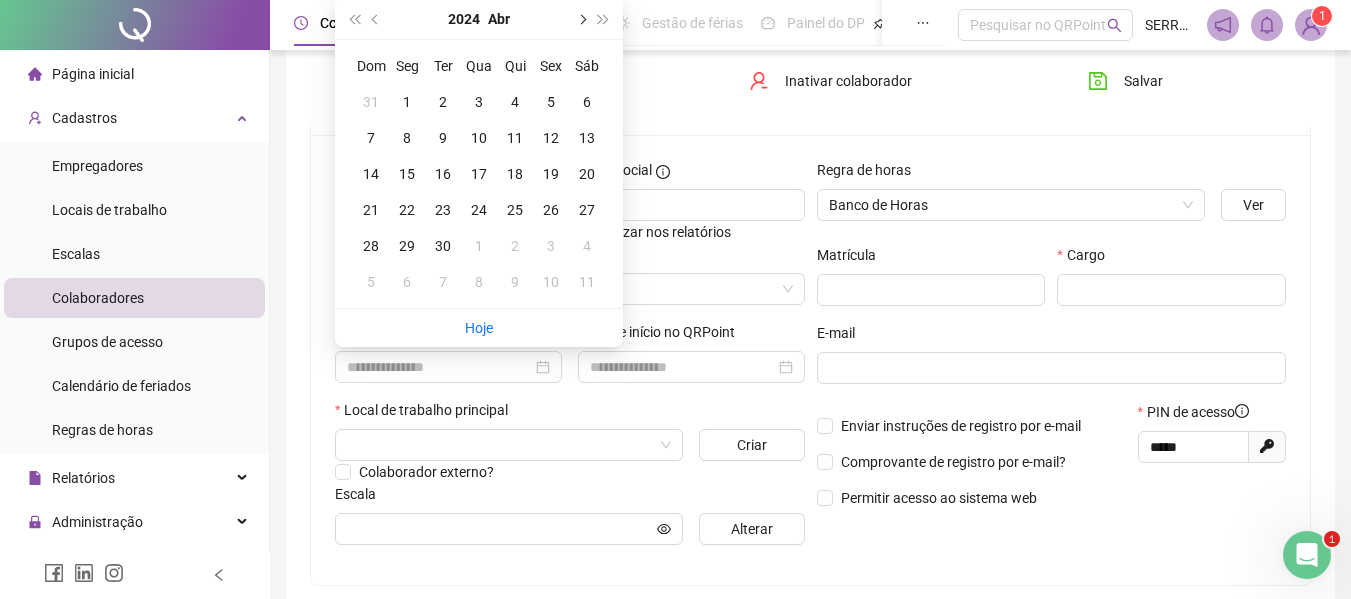 click at bounding box center (581, 19) 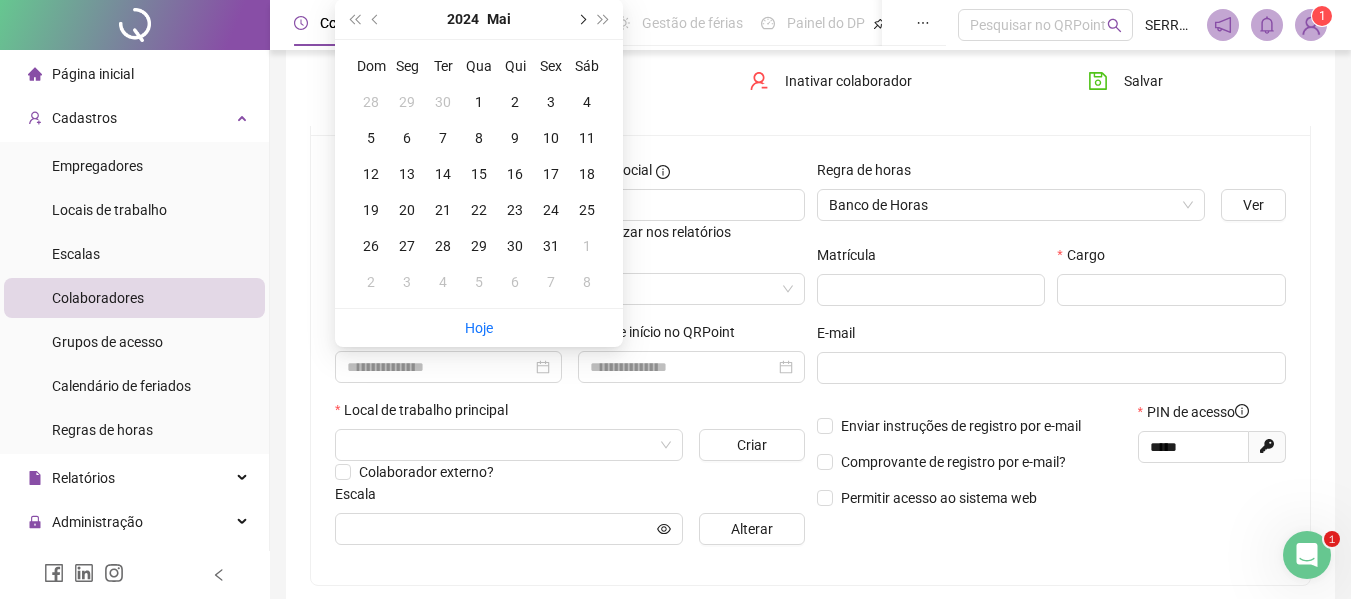 click at bounding box center (581, 19) 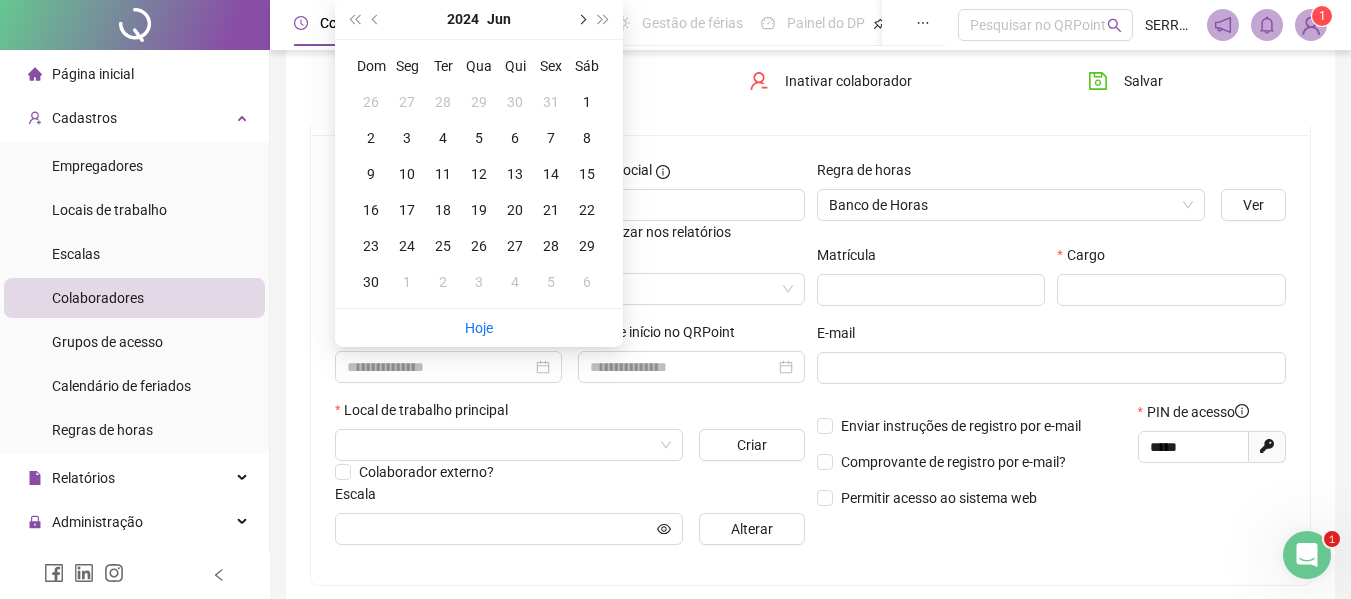 click at bounding box center (581, 19) 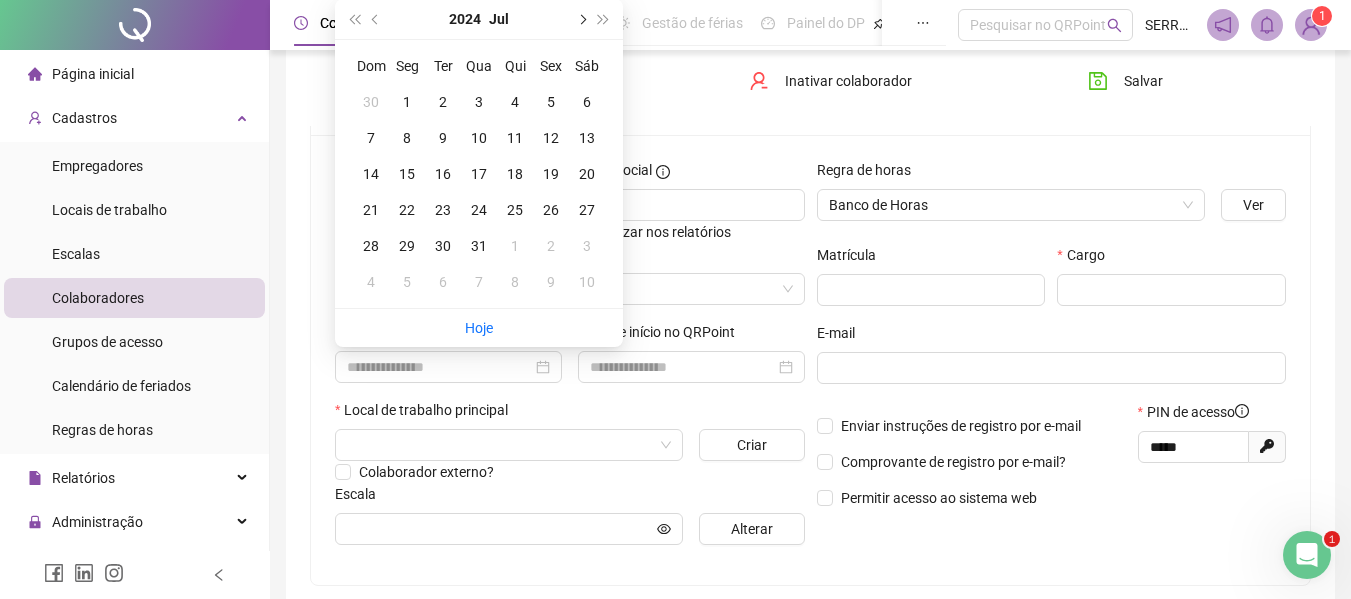 click at bounding box center [581, 19] 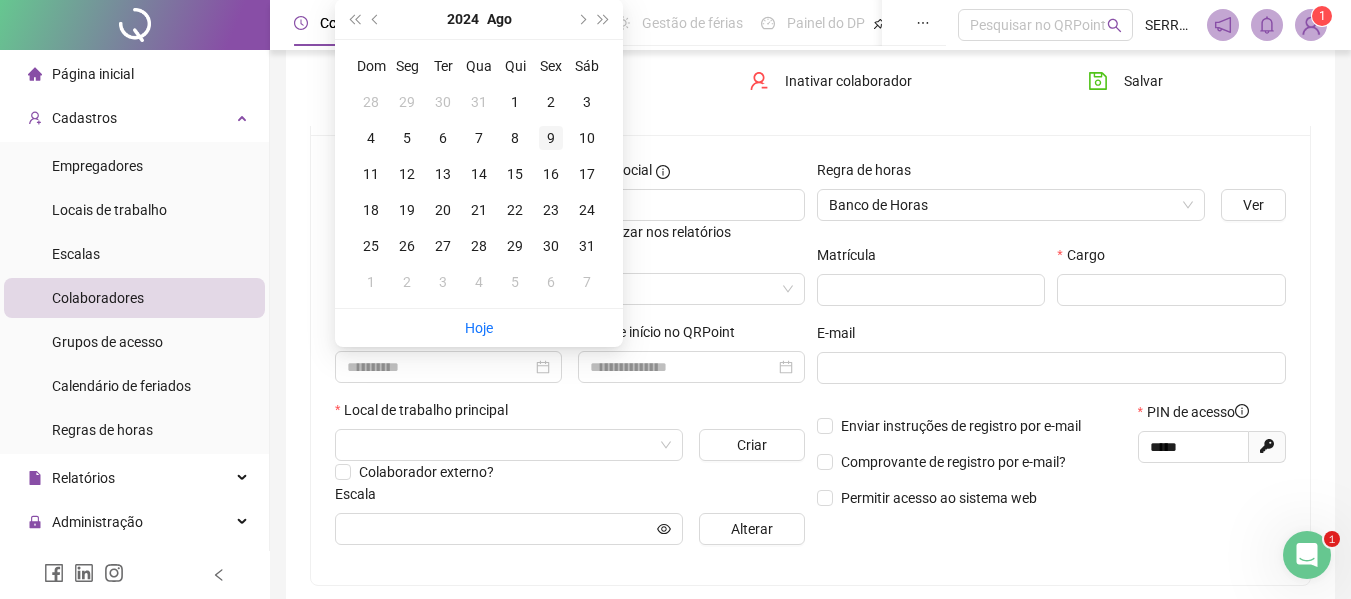 type on "**********" 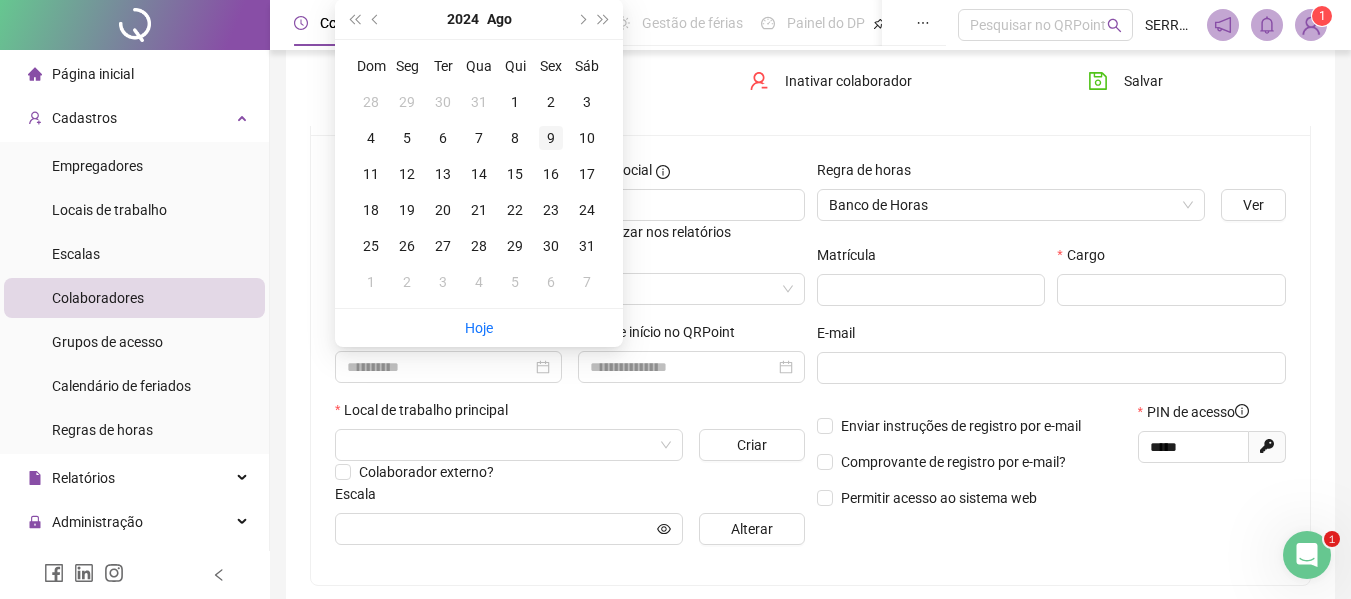 click on "9" at bounding box center [551, 138] 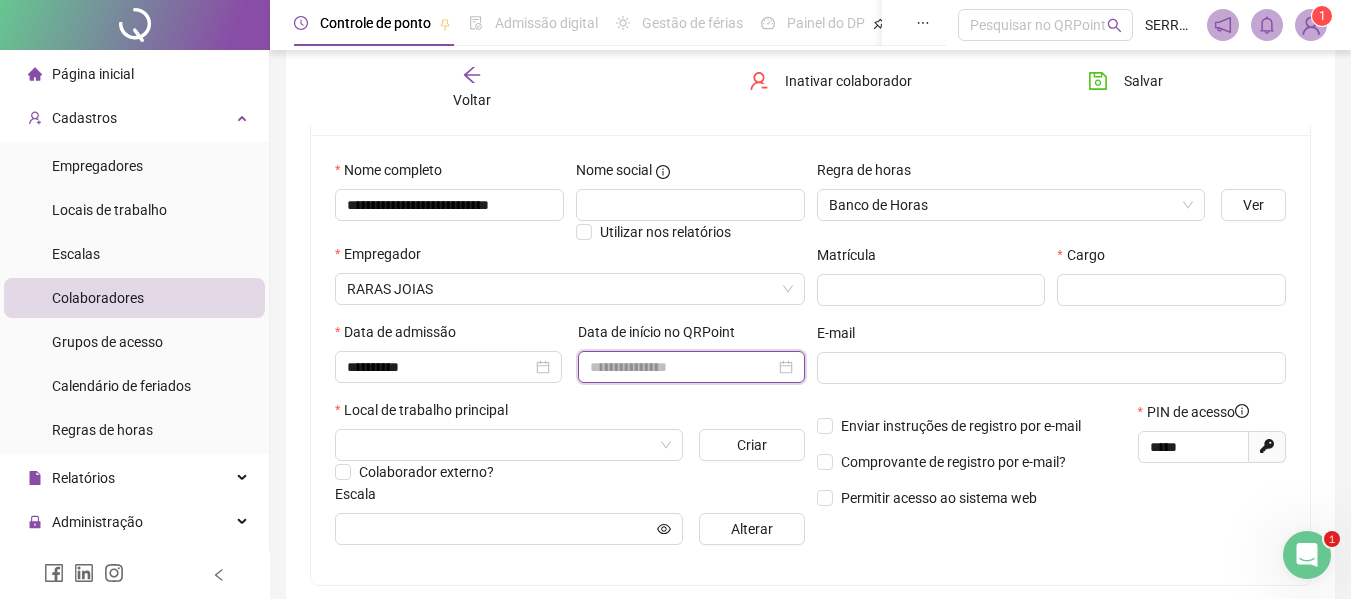 click at bounding box center [682, 367] 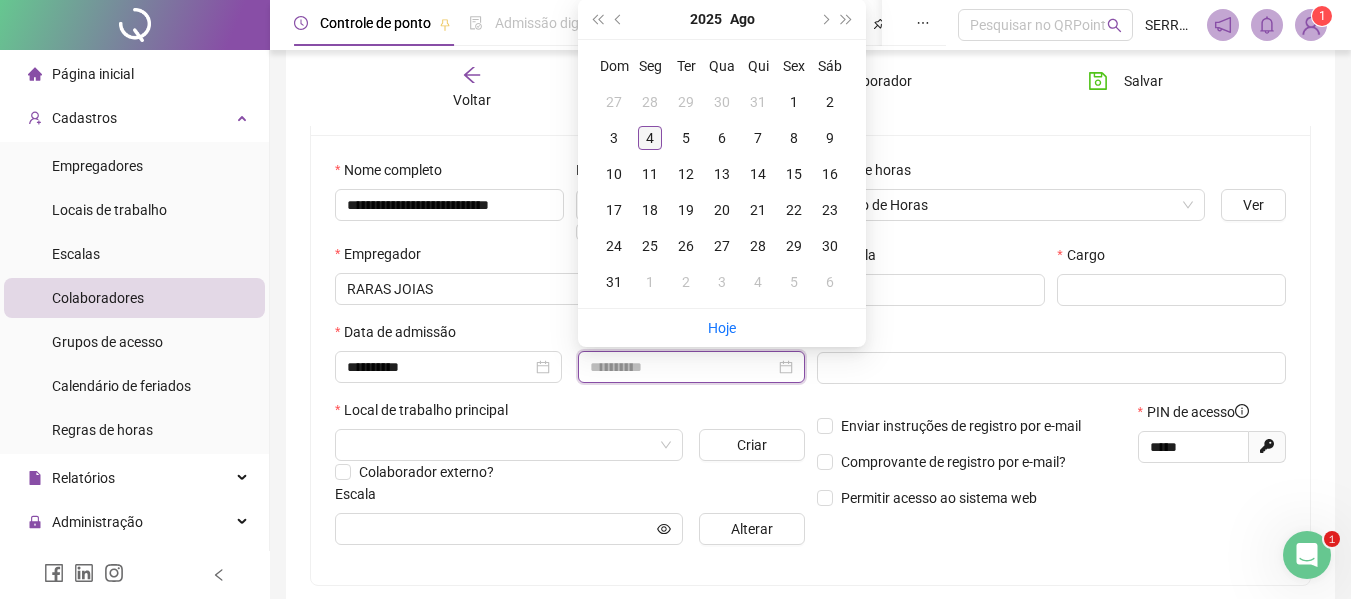 type on "**********" 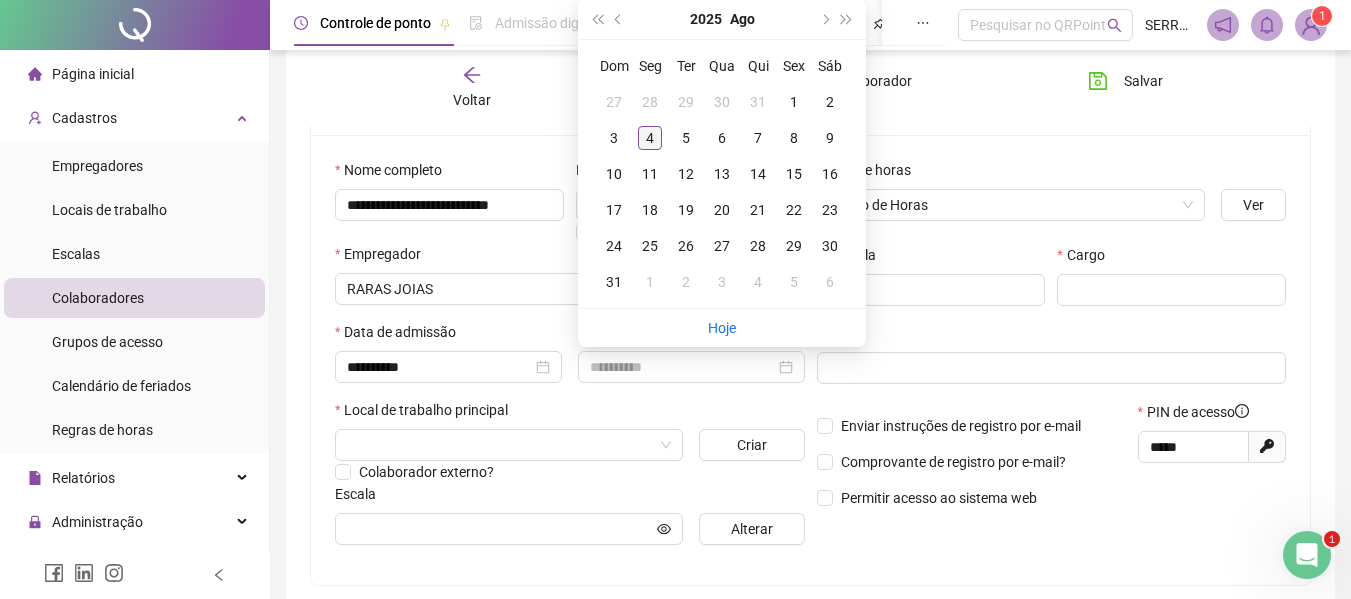 click on "4" at bounding box center (650, 138) 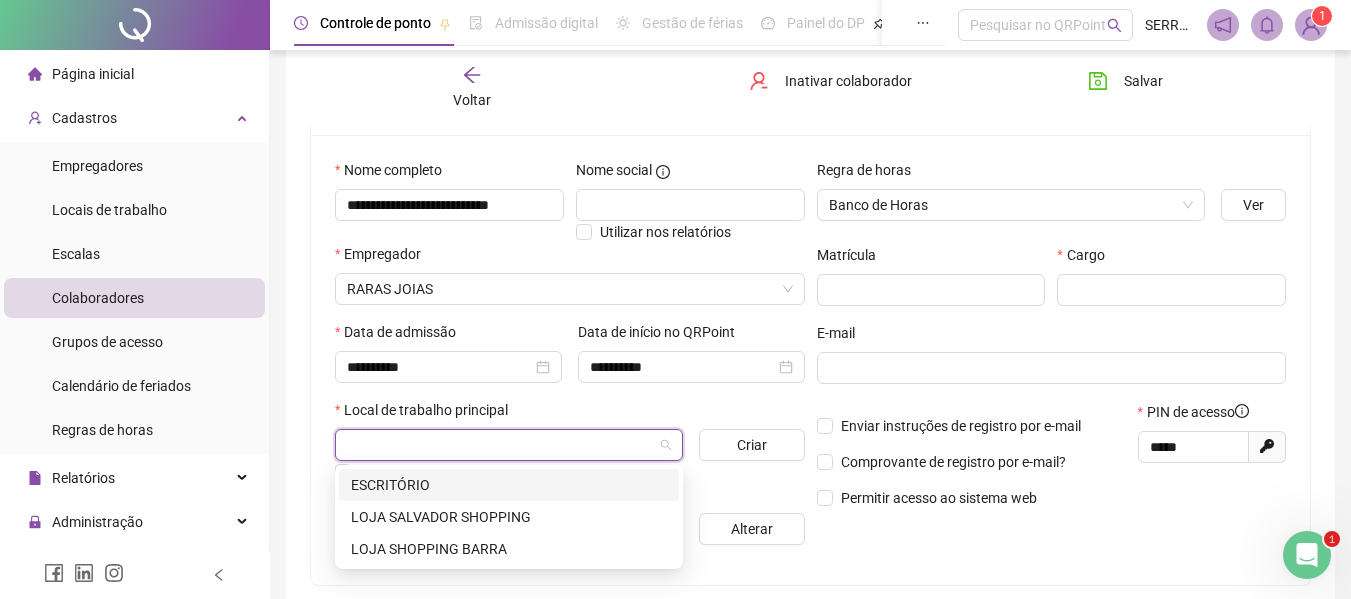 click at bounding box center [500, 445] 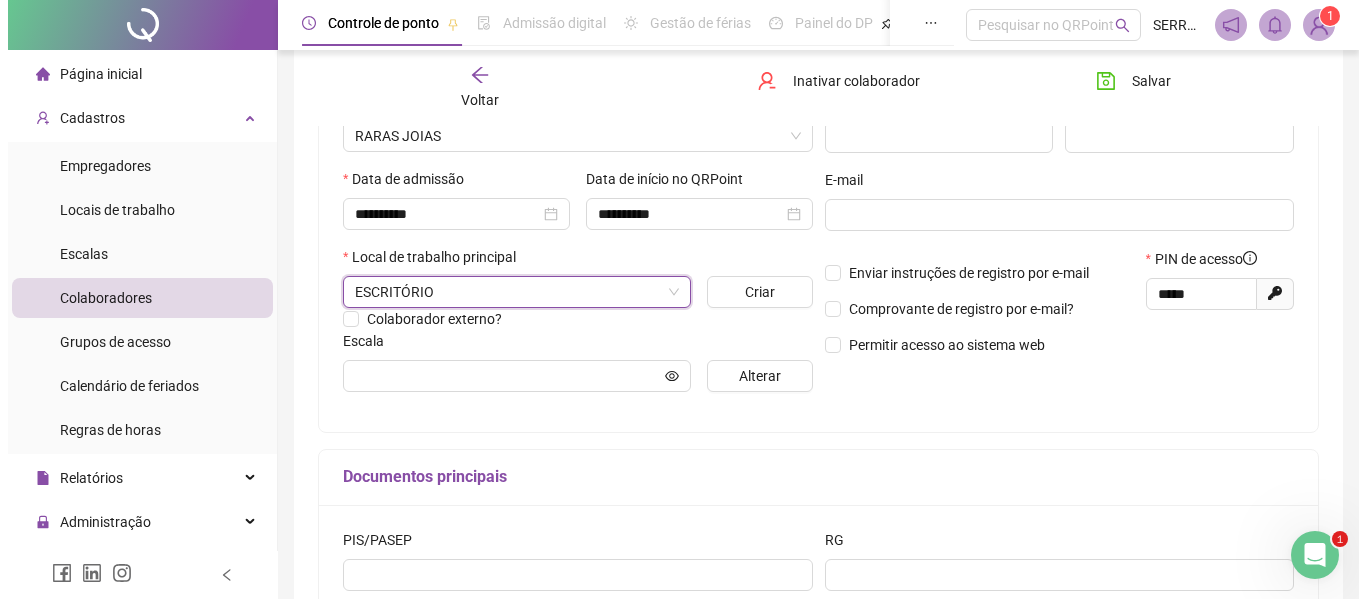 scroll, scrollTop: 329, scrollLeft: 0, axis: vertical 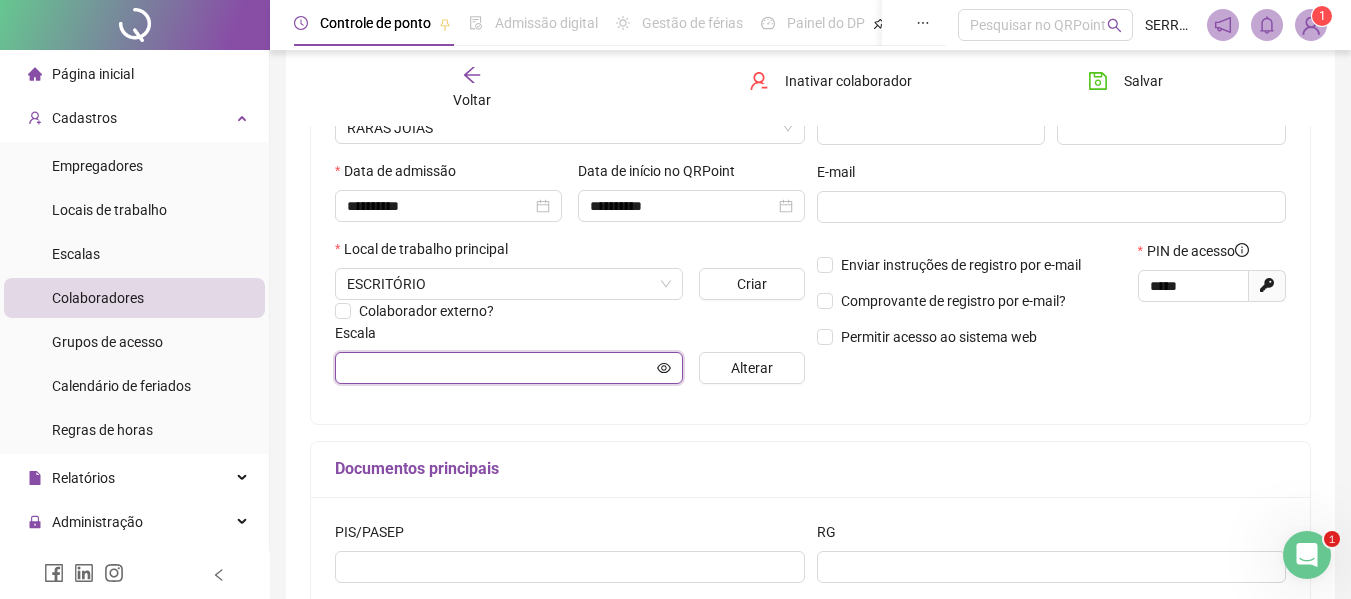click at bounding box center (500, 368) 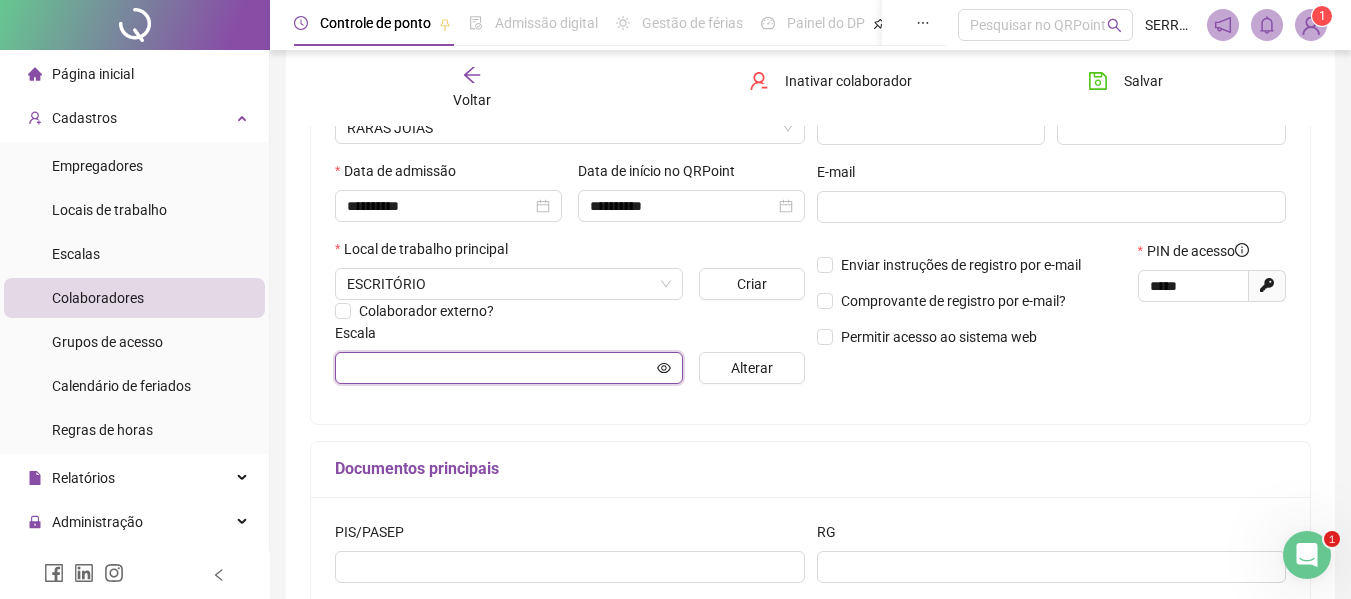 click 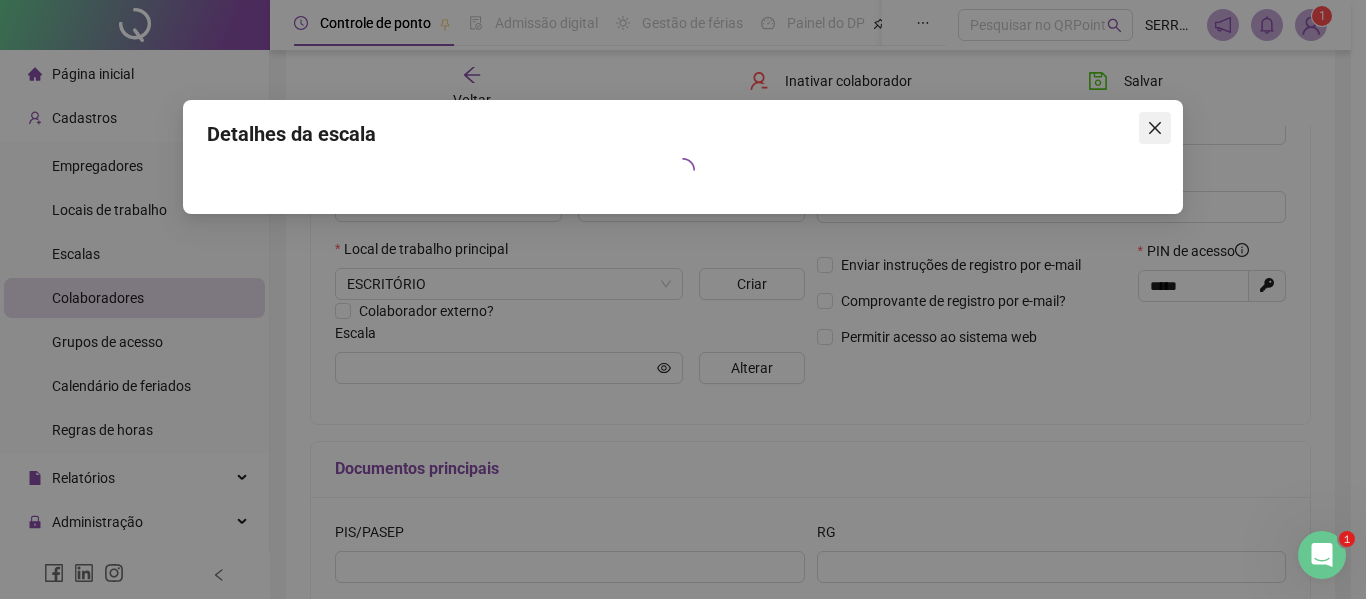 click 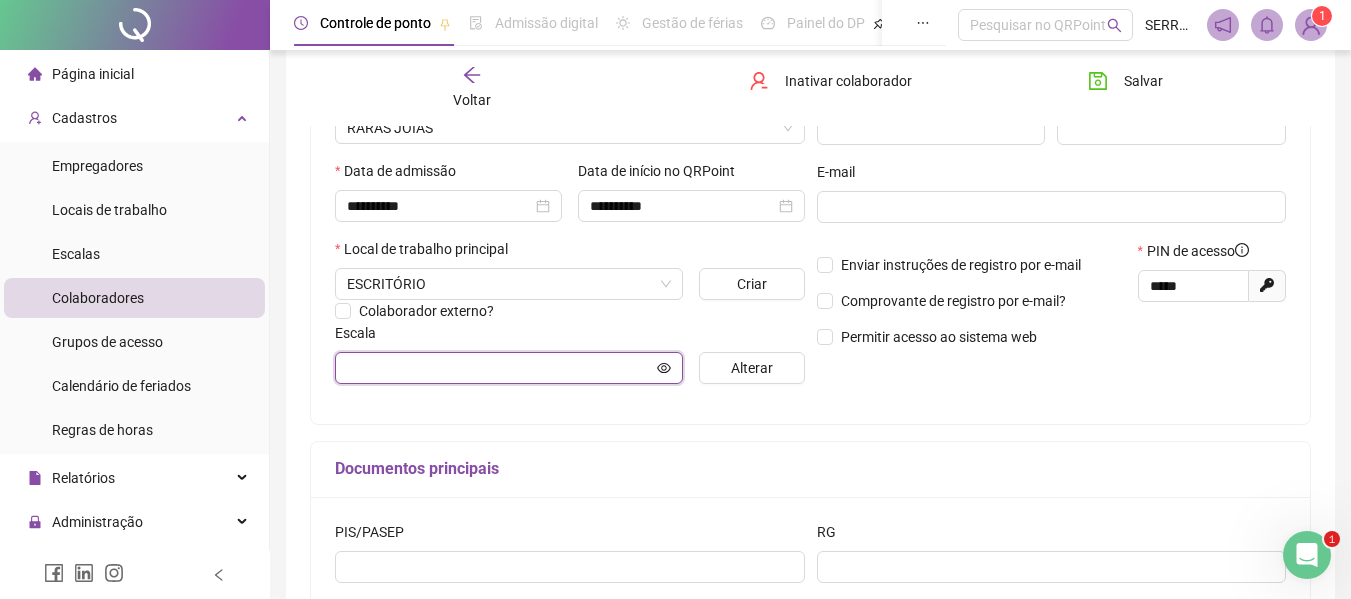 click at bounding box center [500, 368] 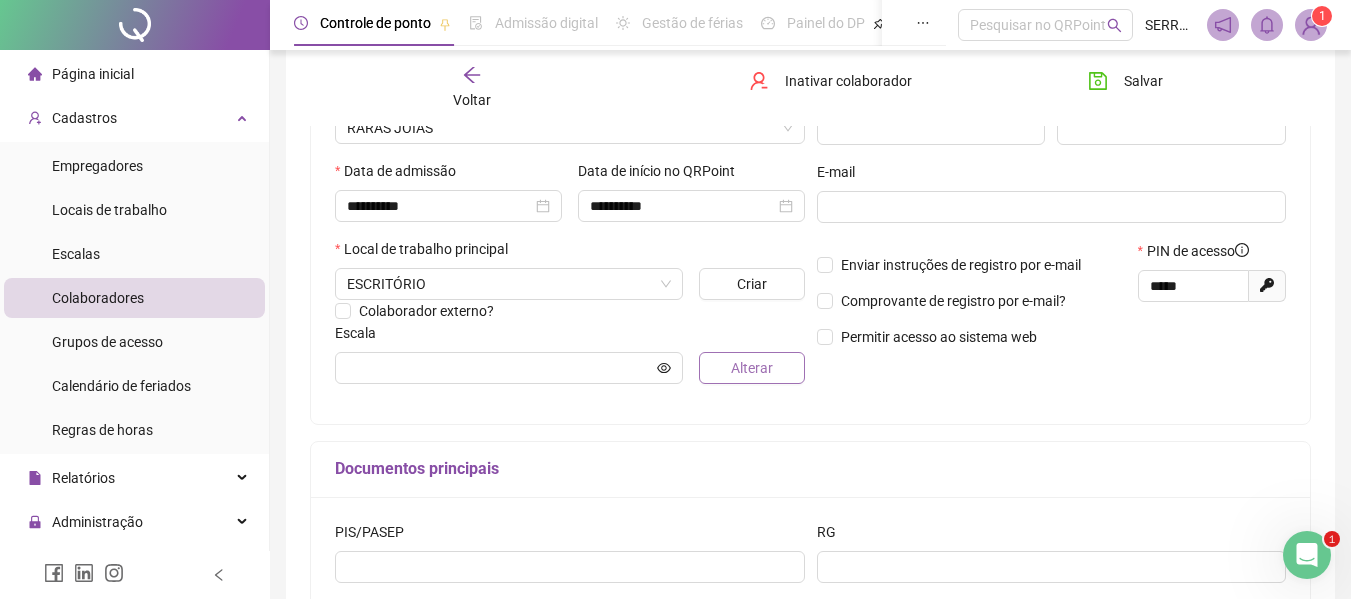 click on "Alterar" at bounding box center [752, 368] 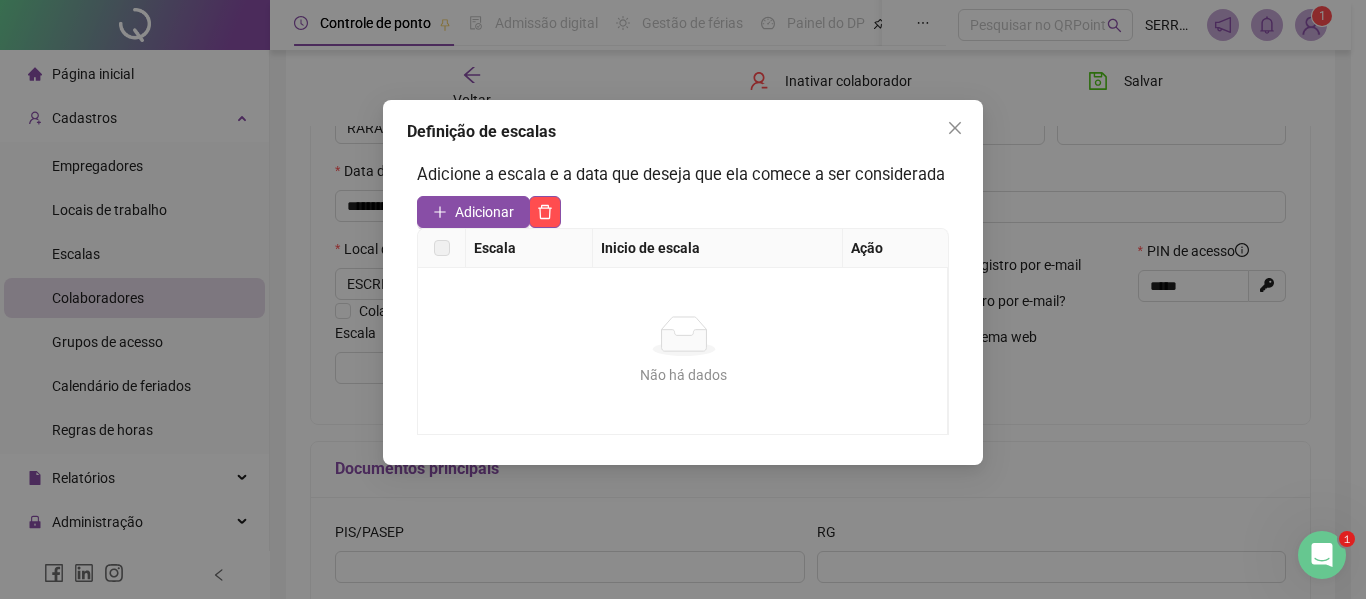 click at bounding box center (442, 248) 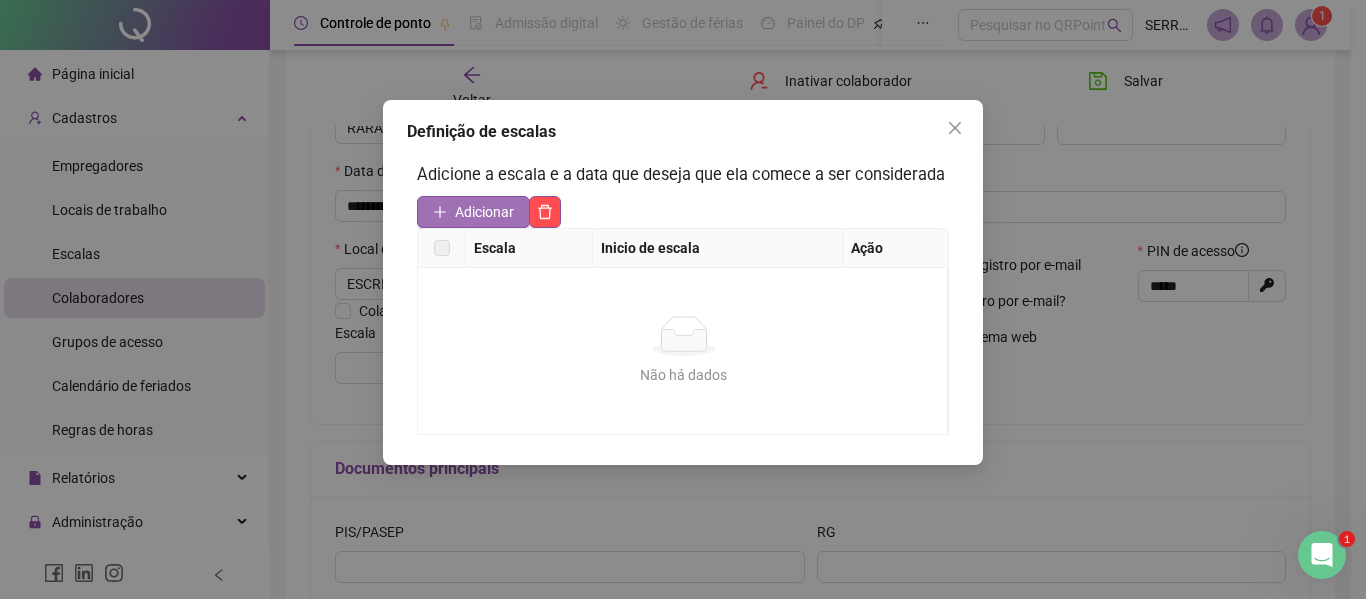 drag, startPoint x: 443, startPoint y: 251, endPoint x: 493, endPoint y: 215, distance: 61.611687 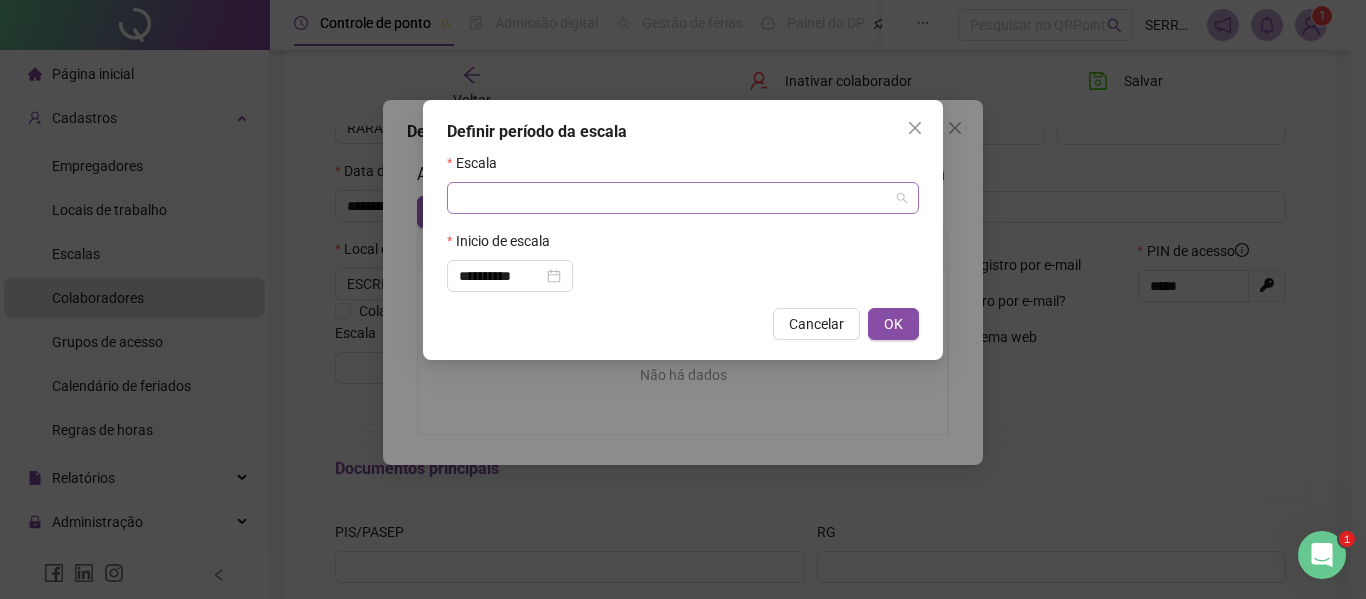 click at bounding box center (674, 198) 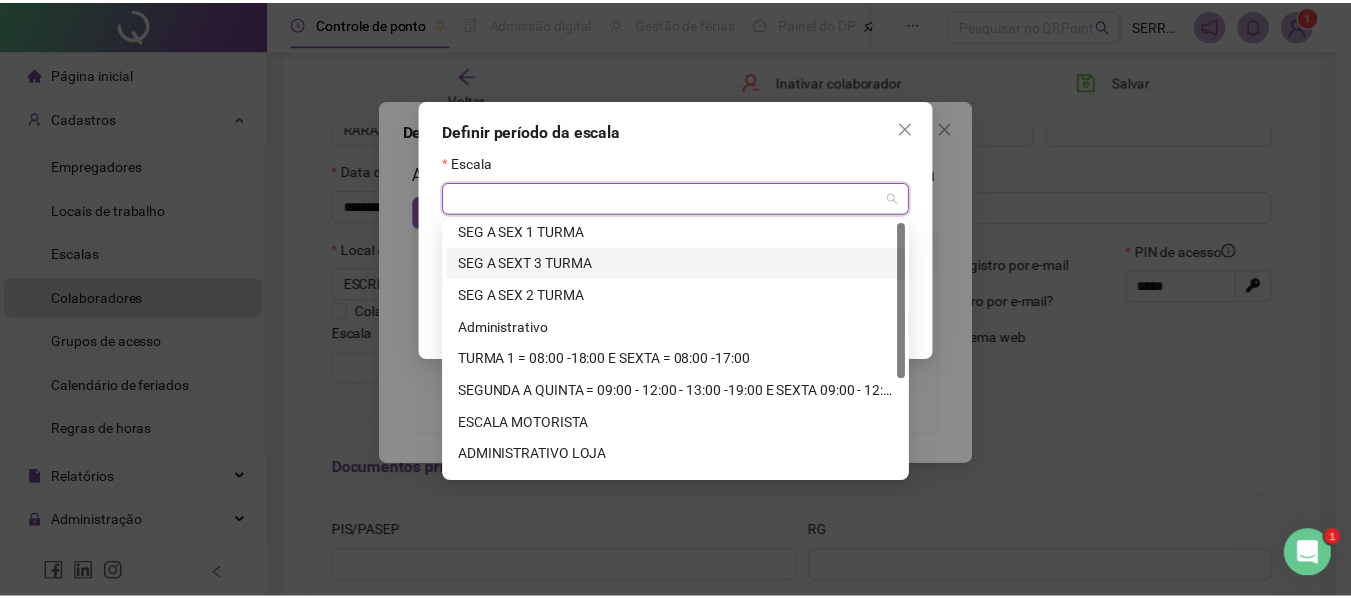 scroll, scrollTop: 0, scrollLeft: 0, axis: both 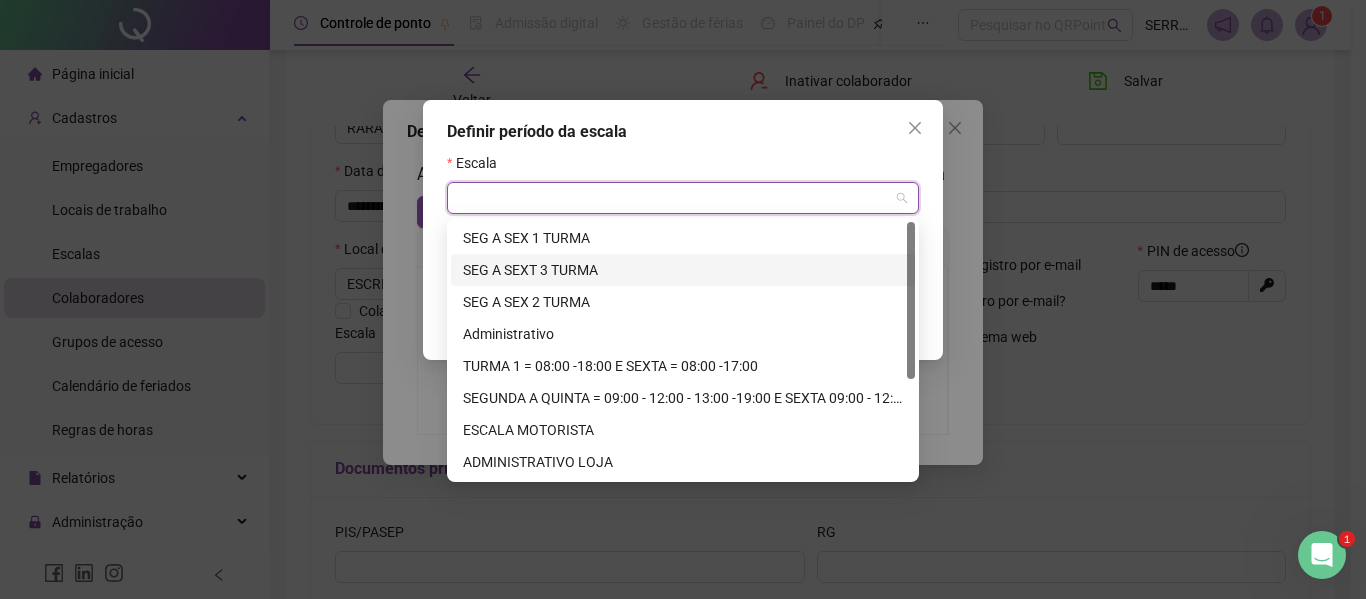 drag, startPoint x: 909, startPoint y: 267, endPoint x: 940, endPoint y: 257, distance: 32.572994 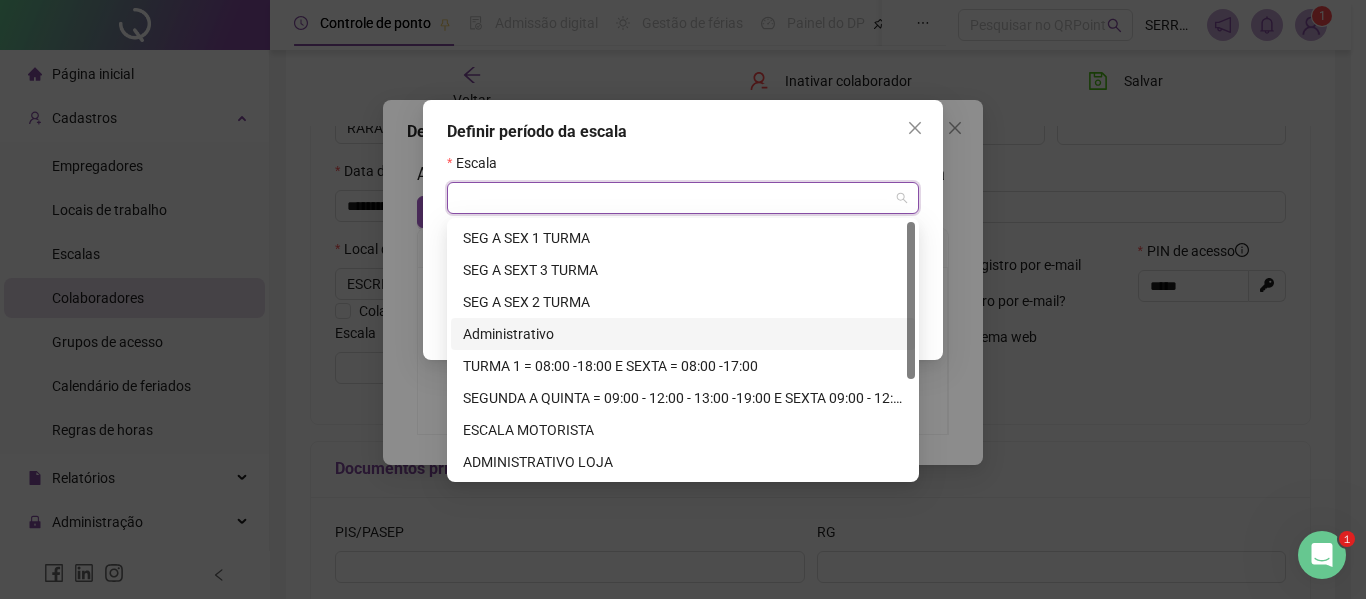 click on "Administrativo" at bounding box center [683, 334] 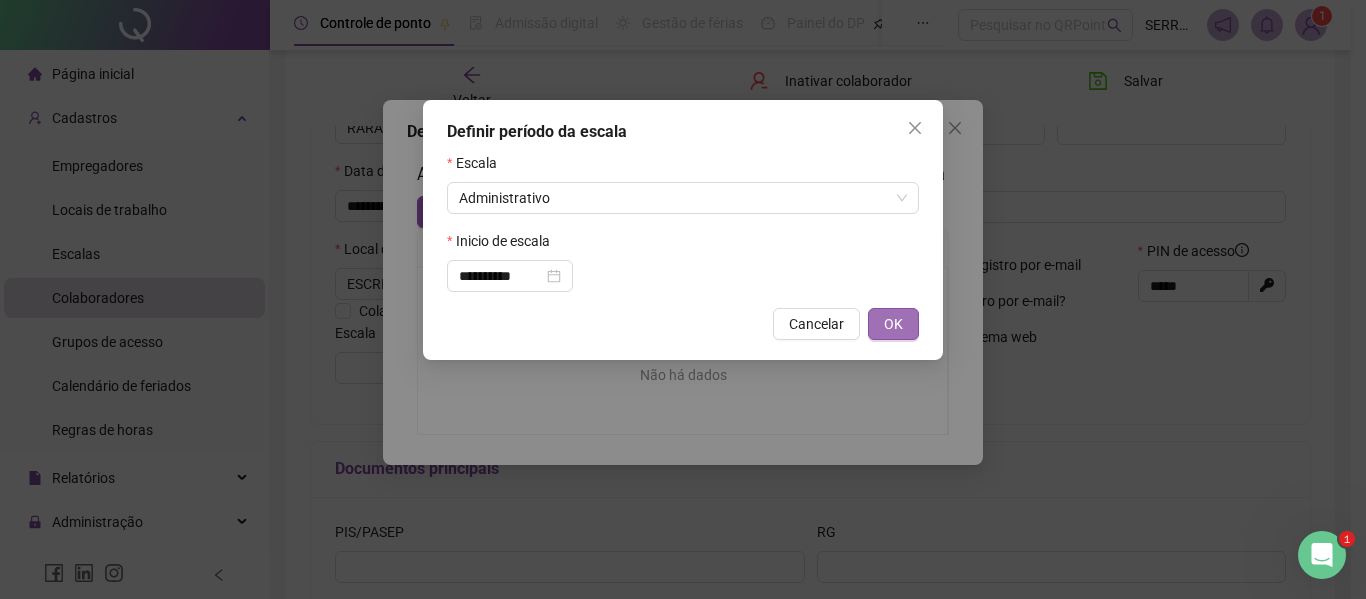click on "OK" at bounding box center (893, 324) 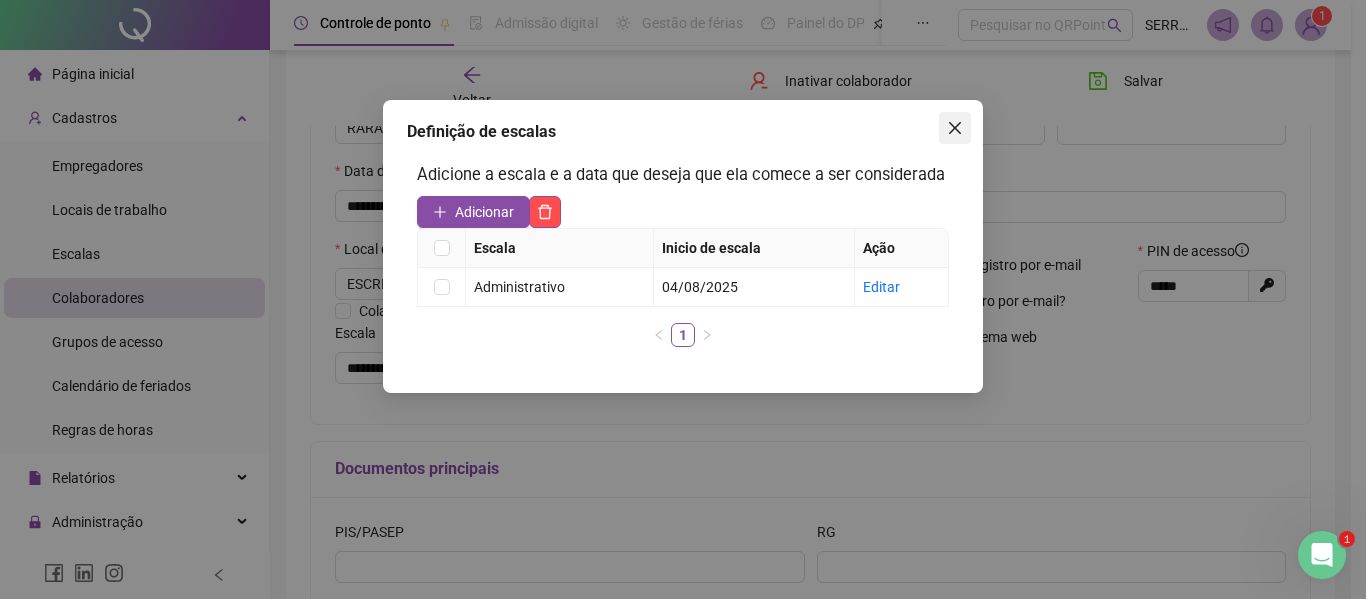 click 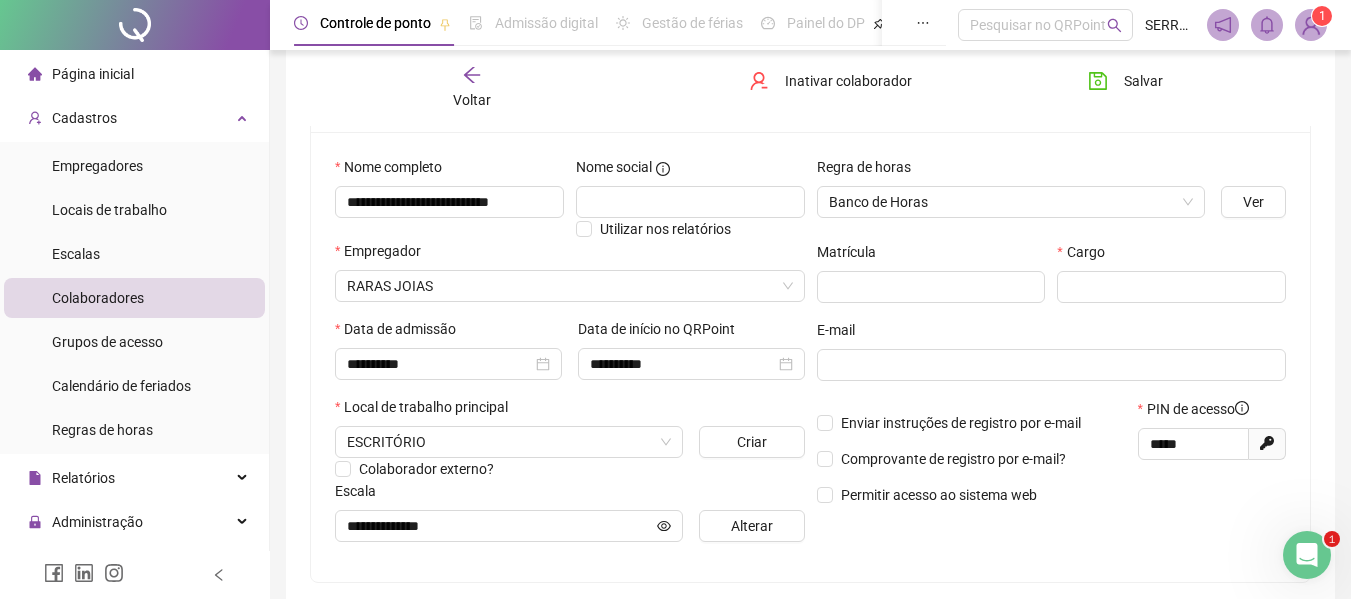 scroll, scrollTop: 162, scrollLeft: 0, axis: vertical 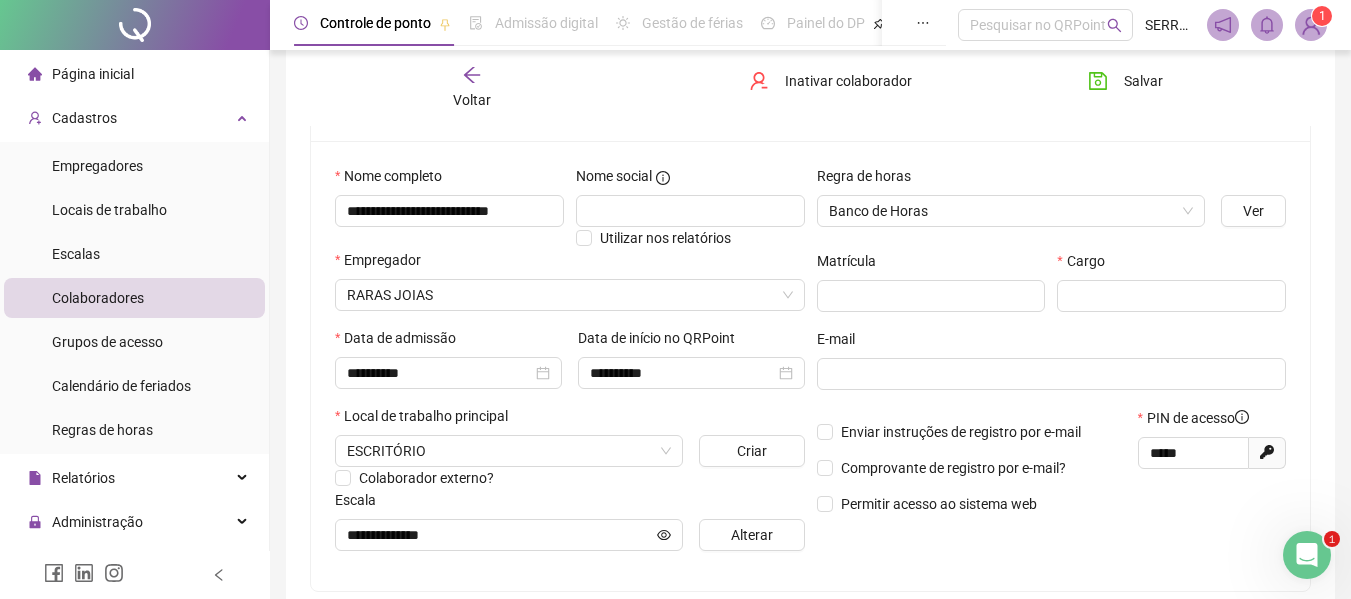 type 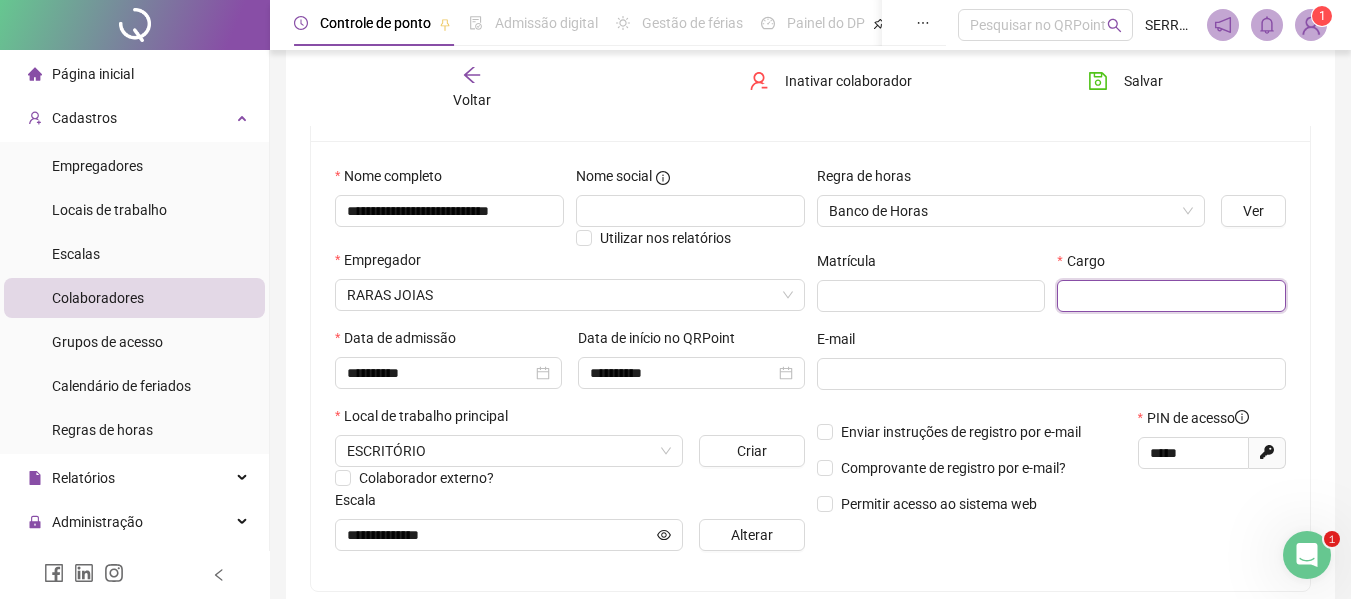 click at bounding box center [1171, 296] 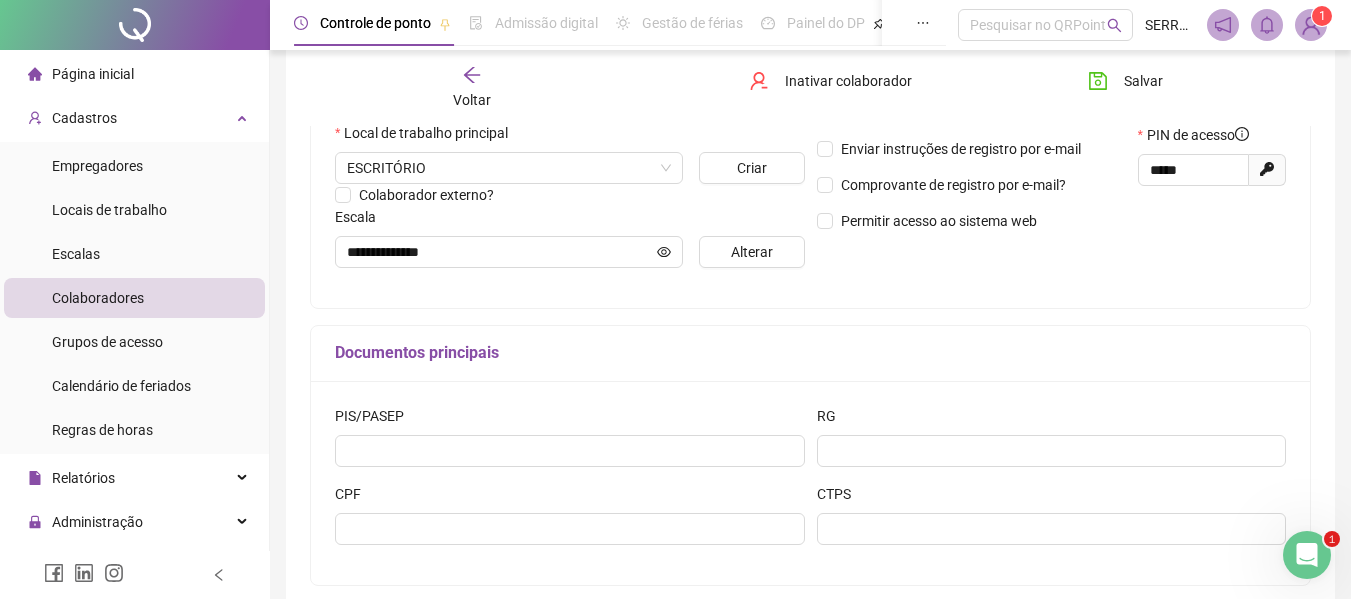 scroll, scrollTop: 447, scrollLeft: 0, axis: vertical 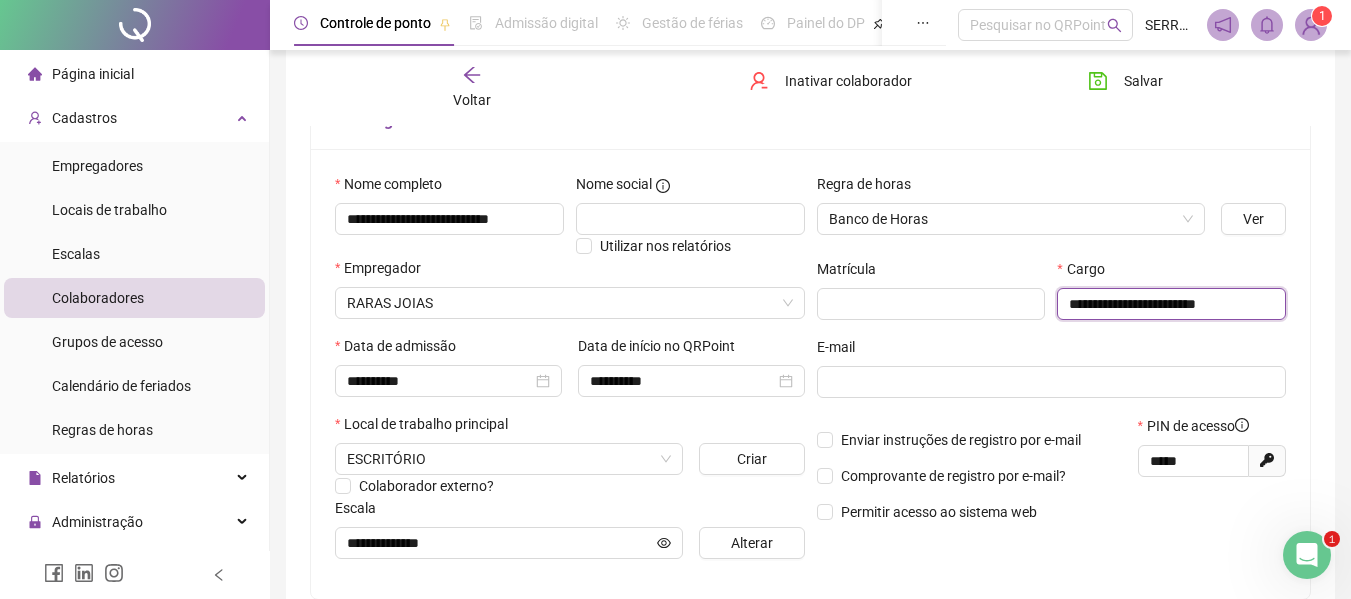 type on "**********" 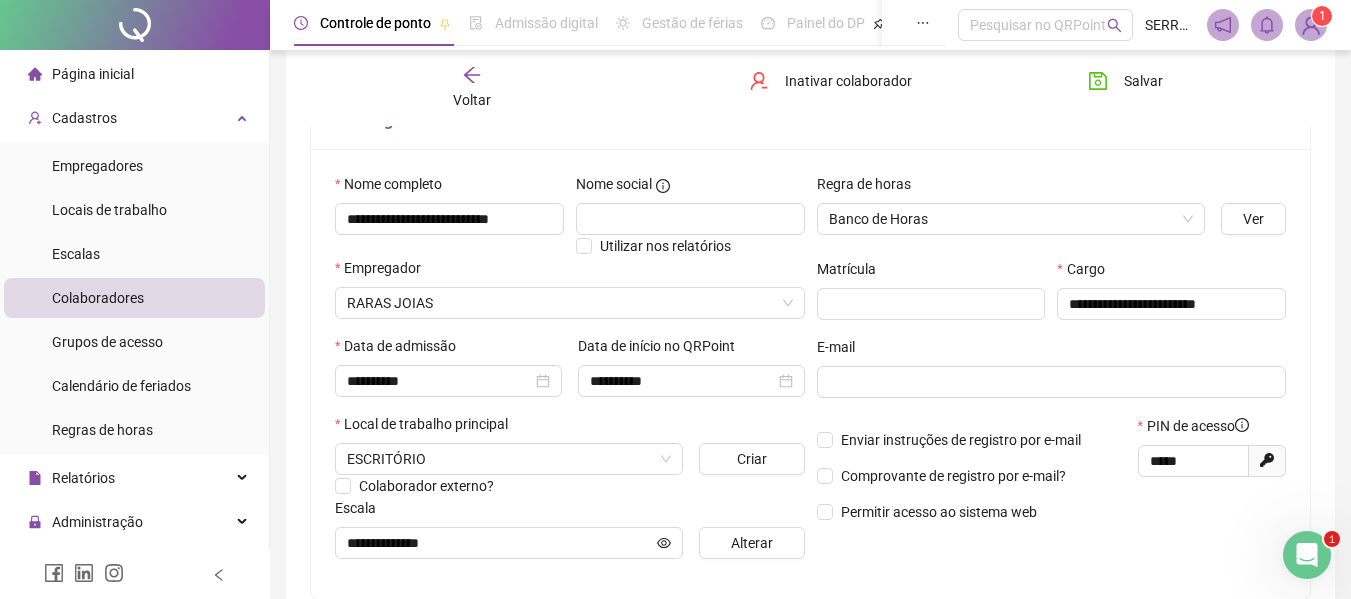 click on "Colaboradores" at bounding box center (98, 298) 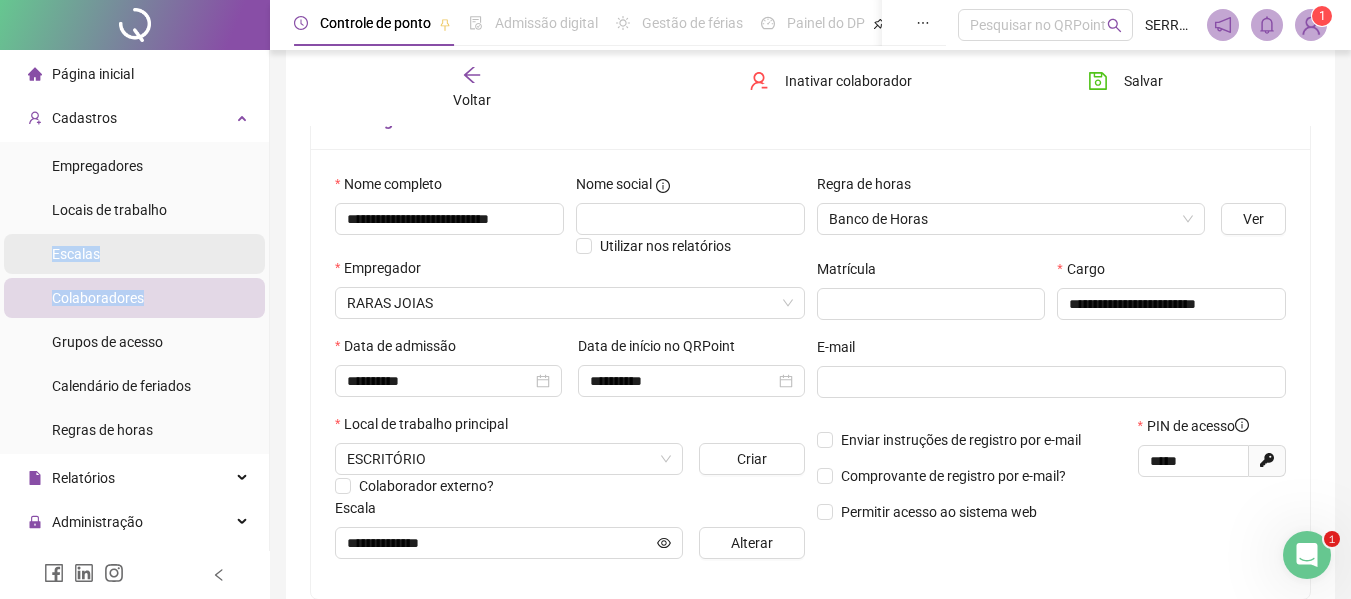 drag, startPoint x: 98, startPoint y: 296, endPoint x: 90, endPoint y: 252, distance: 44.72136 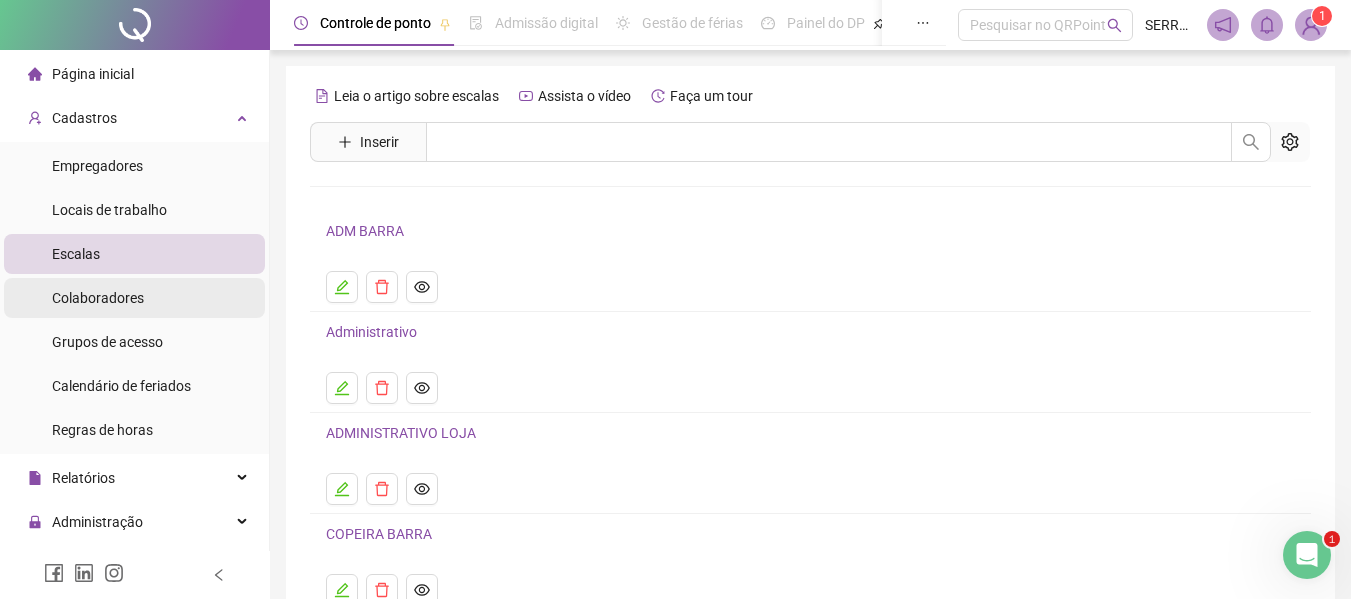 click on "Colaboradores" at bounding box center [98, 298] 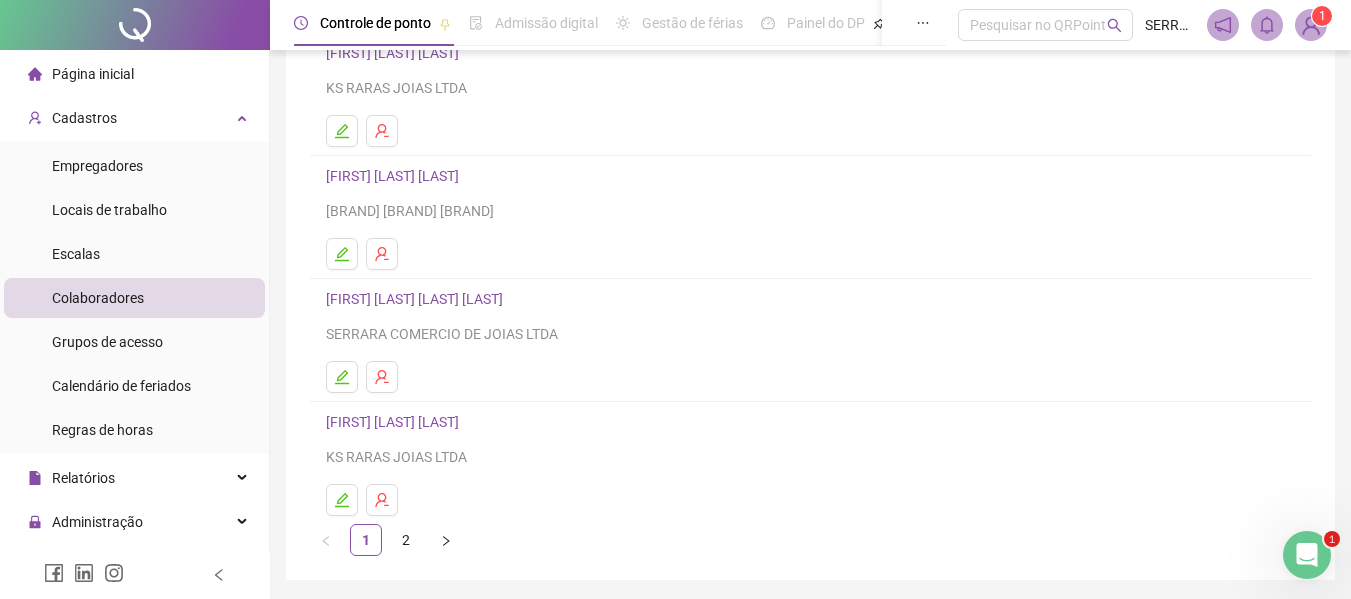 scroll, scrollTop: 337, scrollLeft: 0, axis: vertical 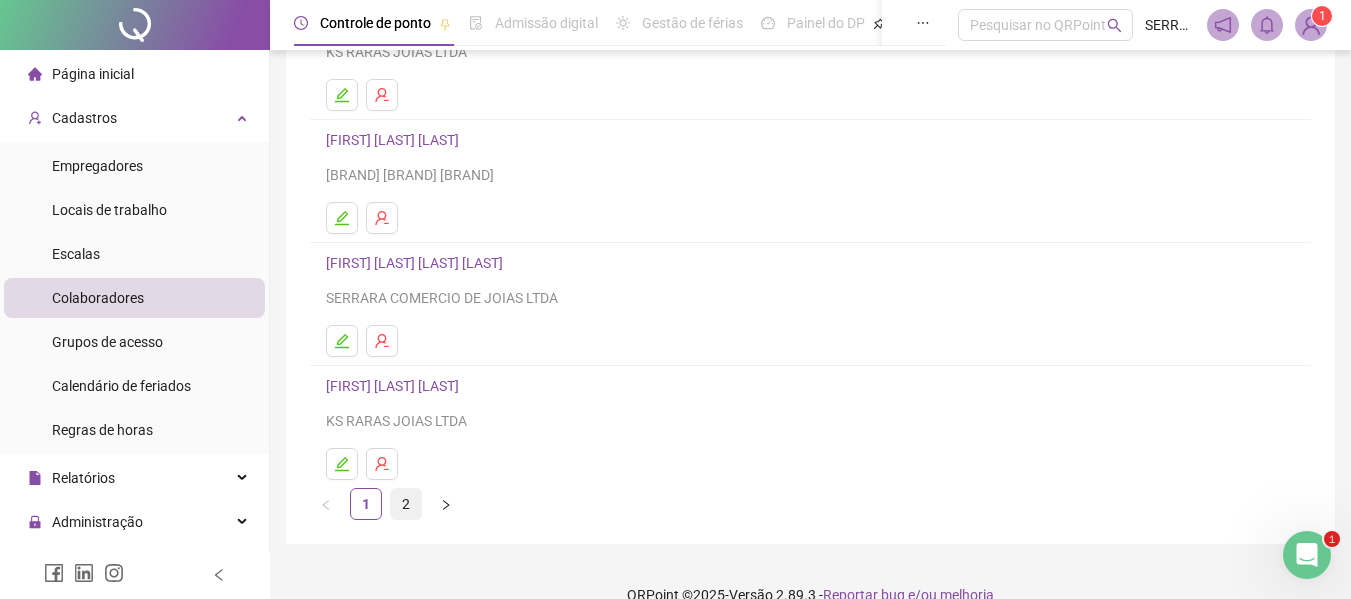 click on "2" at bounding box center (406, 504) 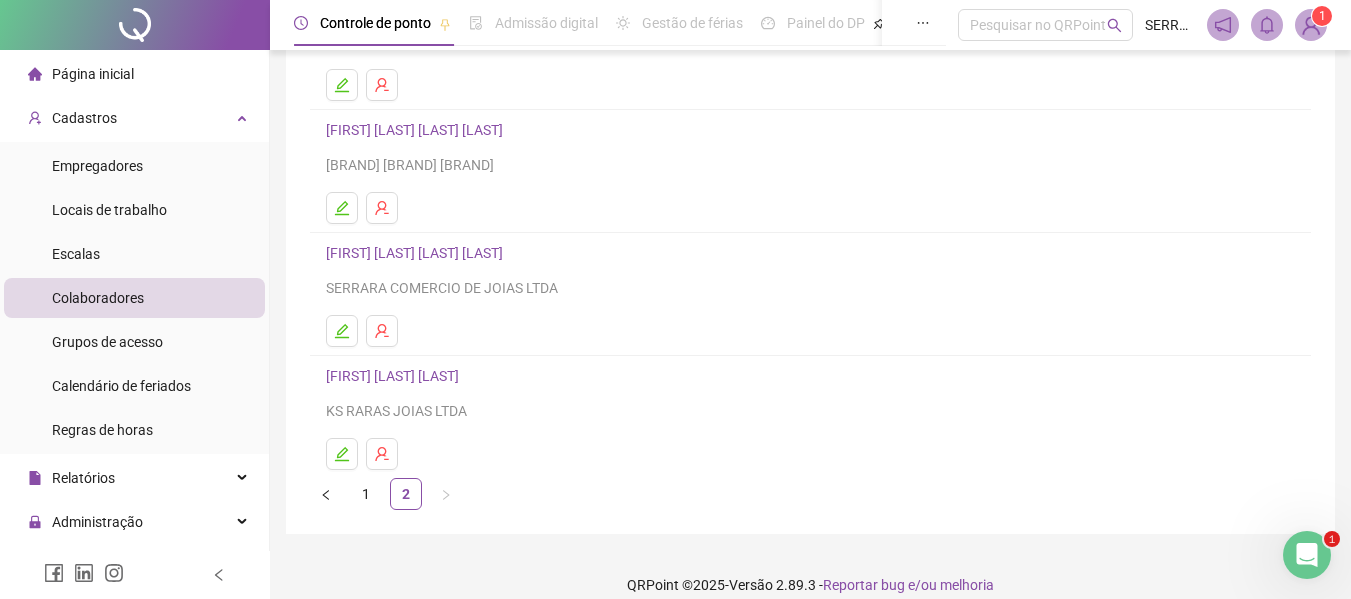 scroll, scrollTop: 245, scrollLeft: 0, axis: vertical 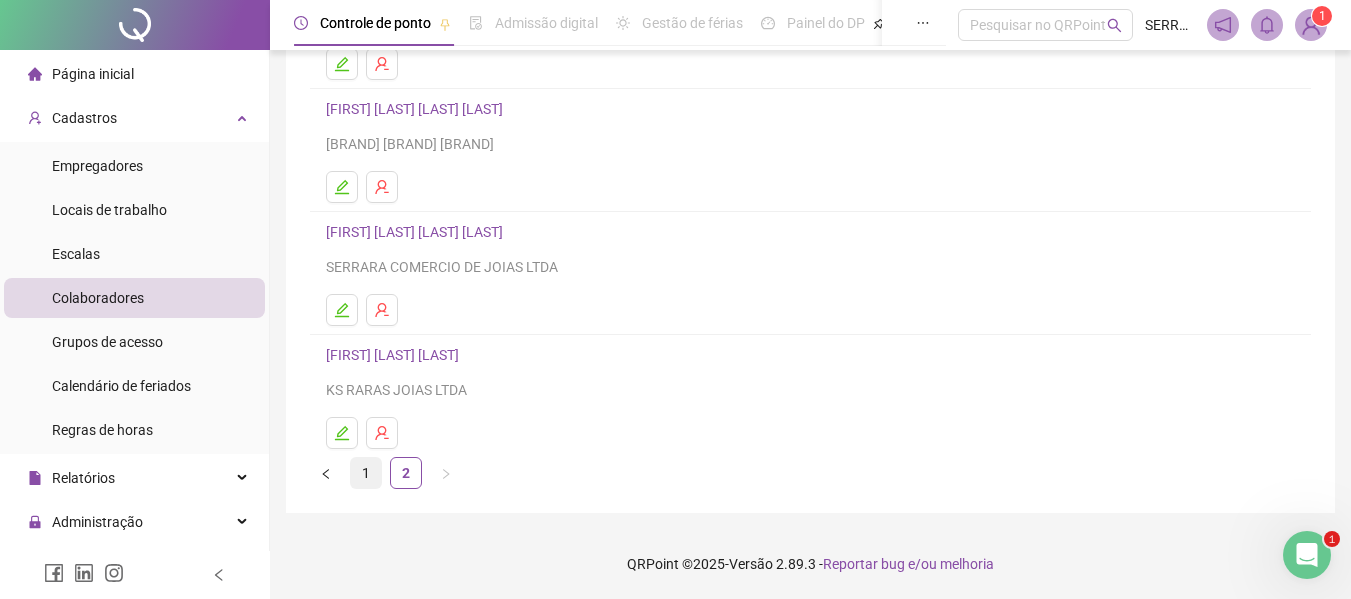 click on "1" at bounding box center [366, 473] 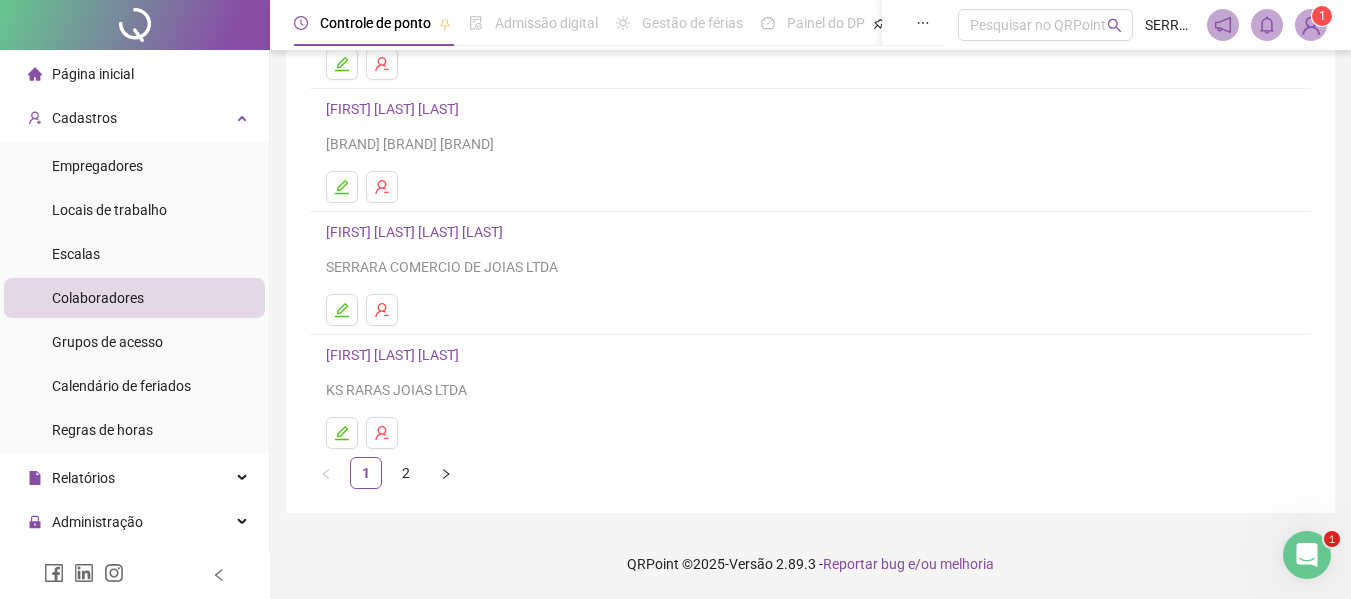 scroll, scrollTop: 0, scrollLeft: 0, axis: both 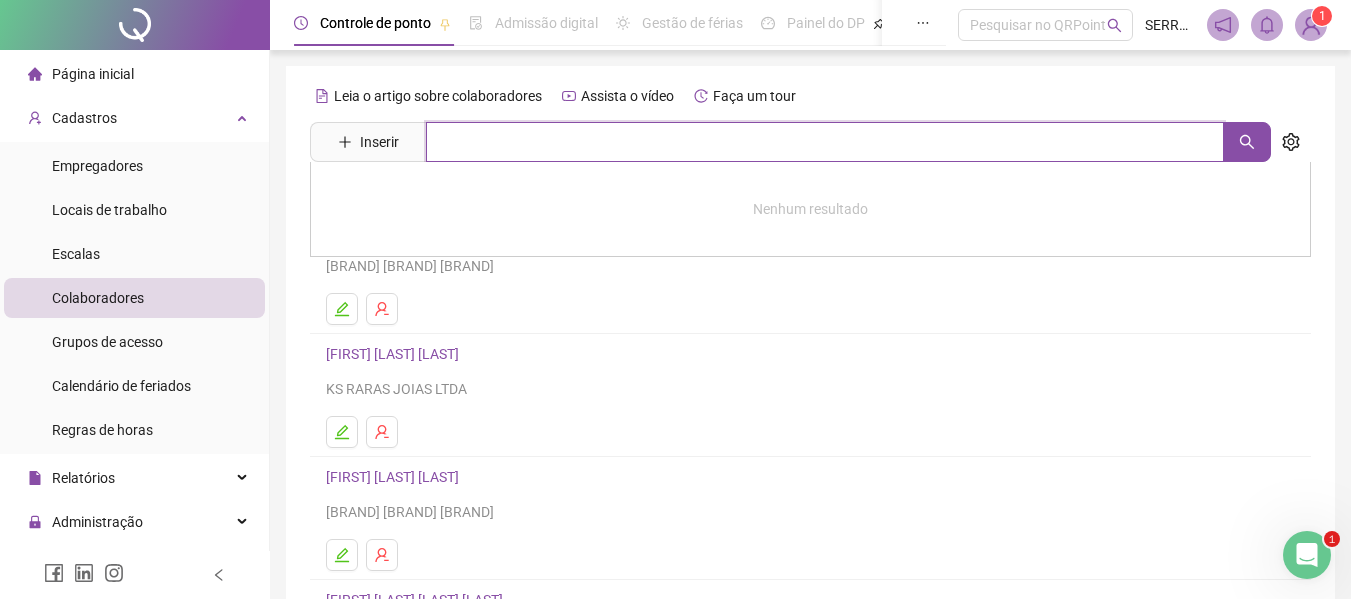 click at bounding box center [825, 142] 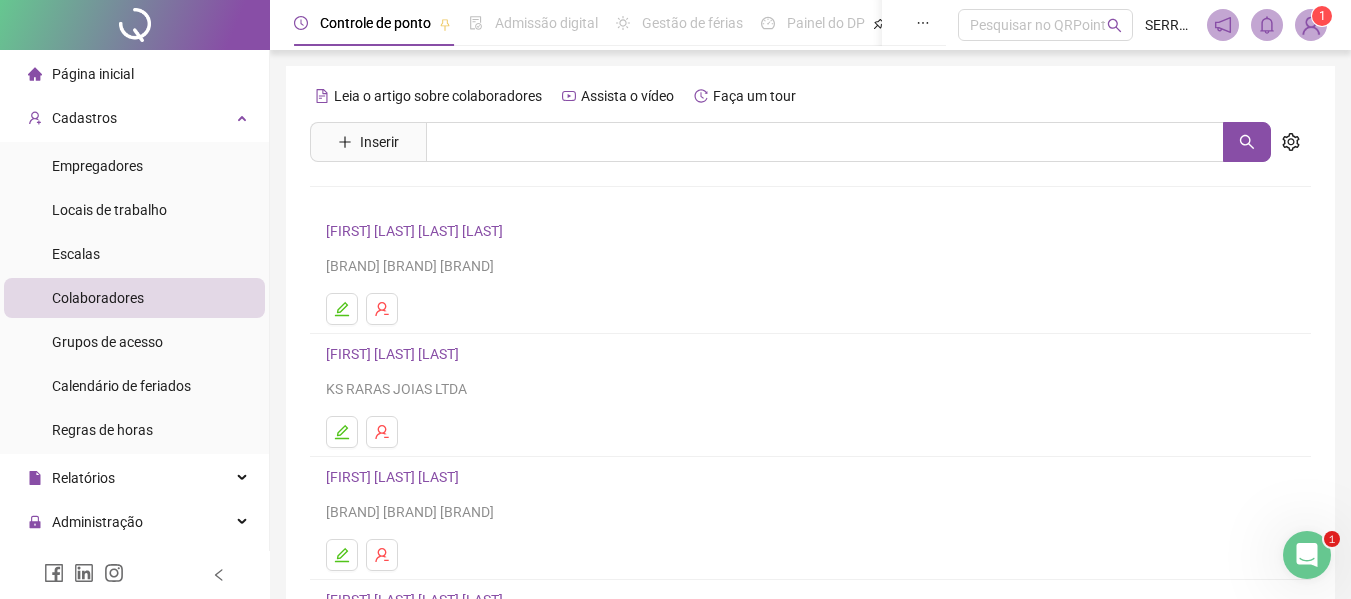 click at bounding box center (810, 309) 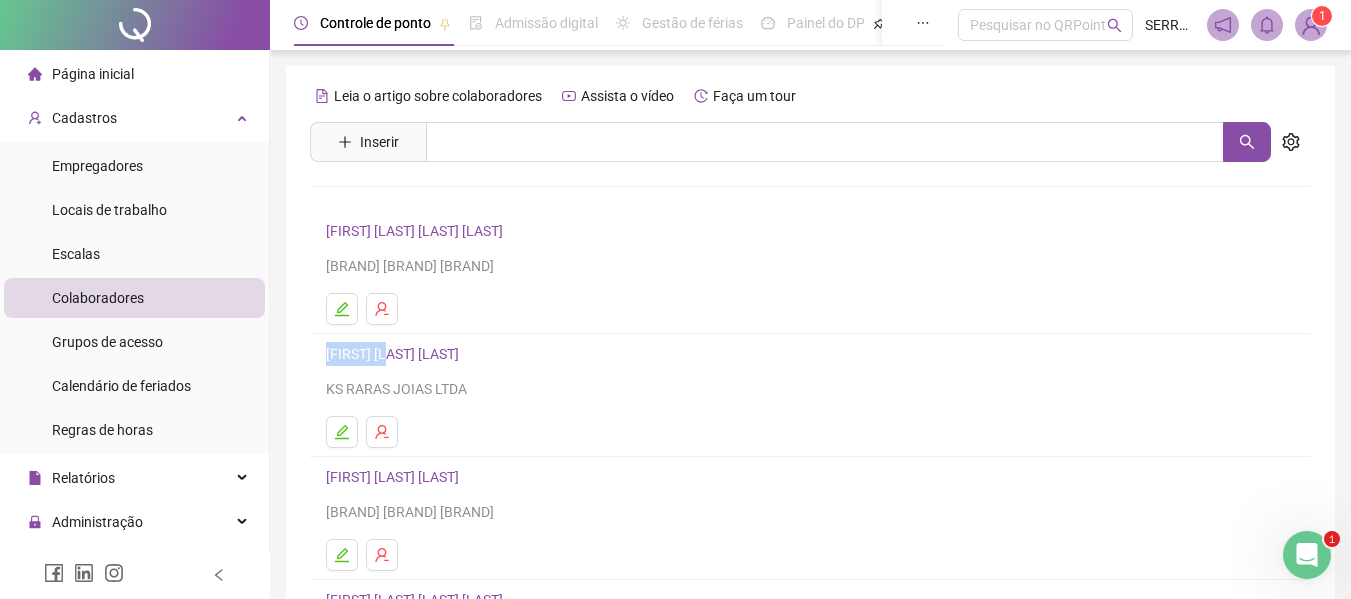 click at bounding box center (810, 309) 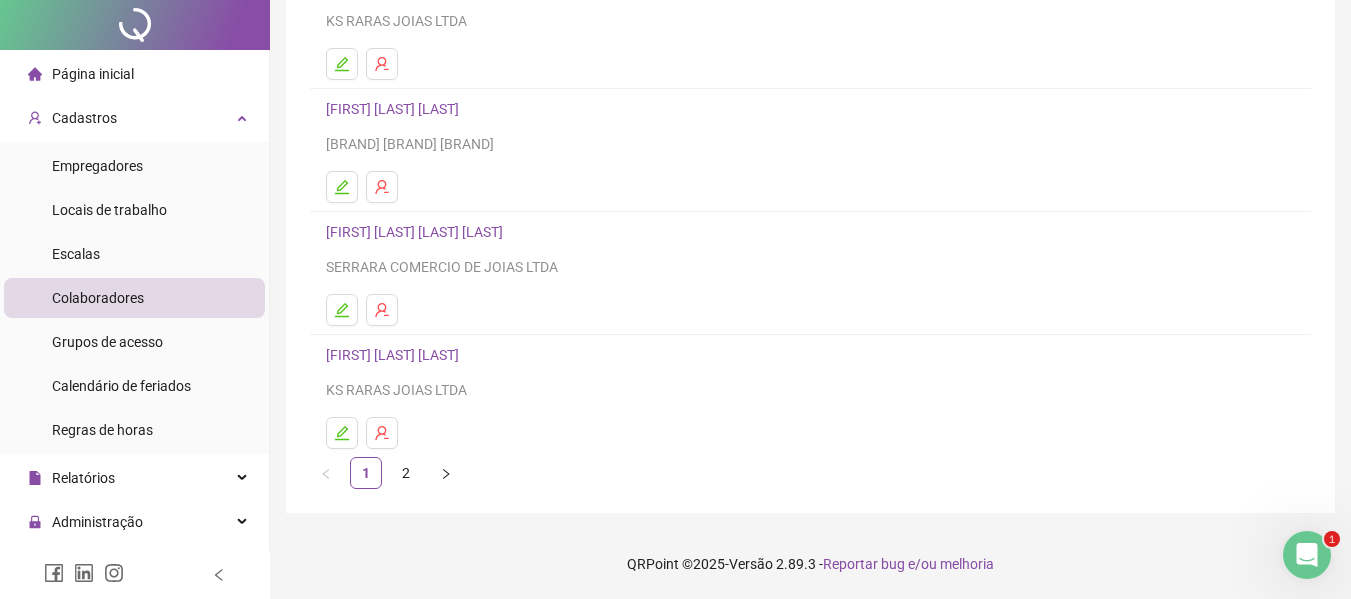 scroll, scrollTop: 0, scrollLeft: 0, axis: both 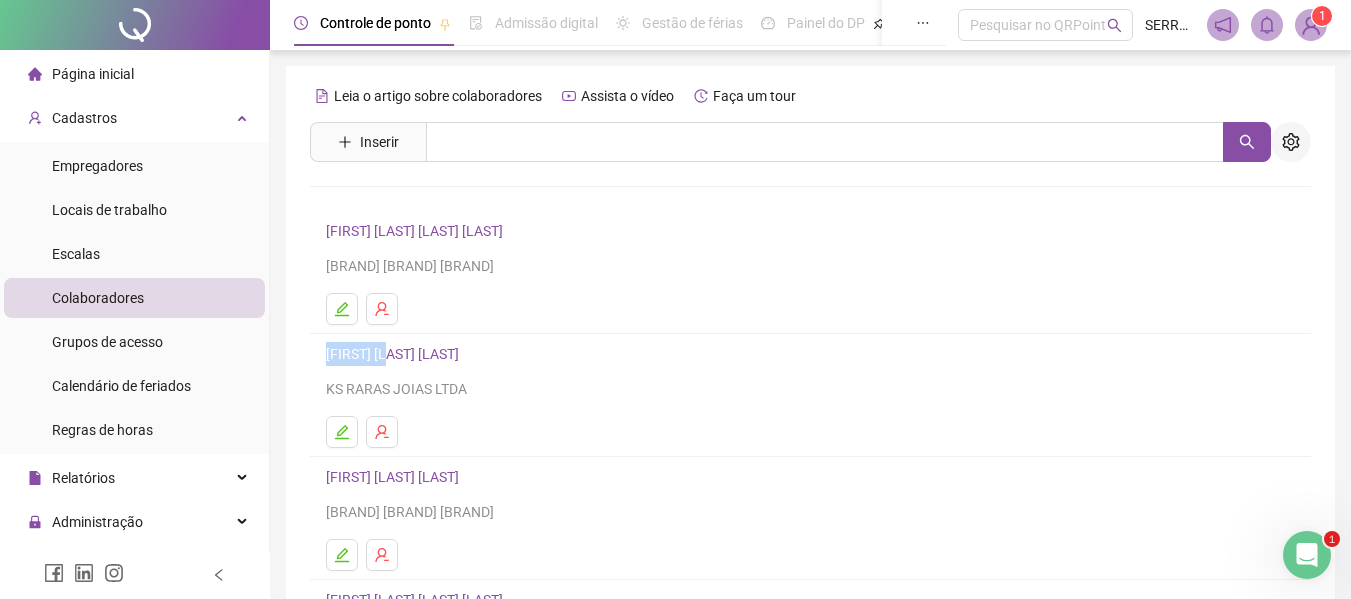 click at bounding box center [1291, 142] 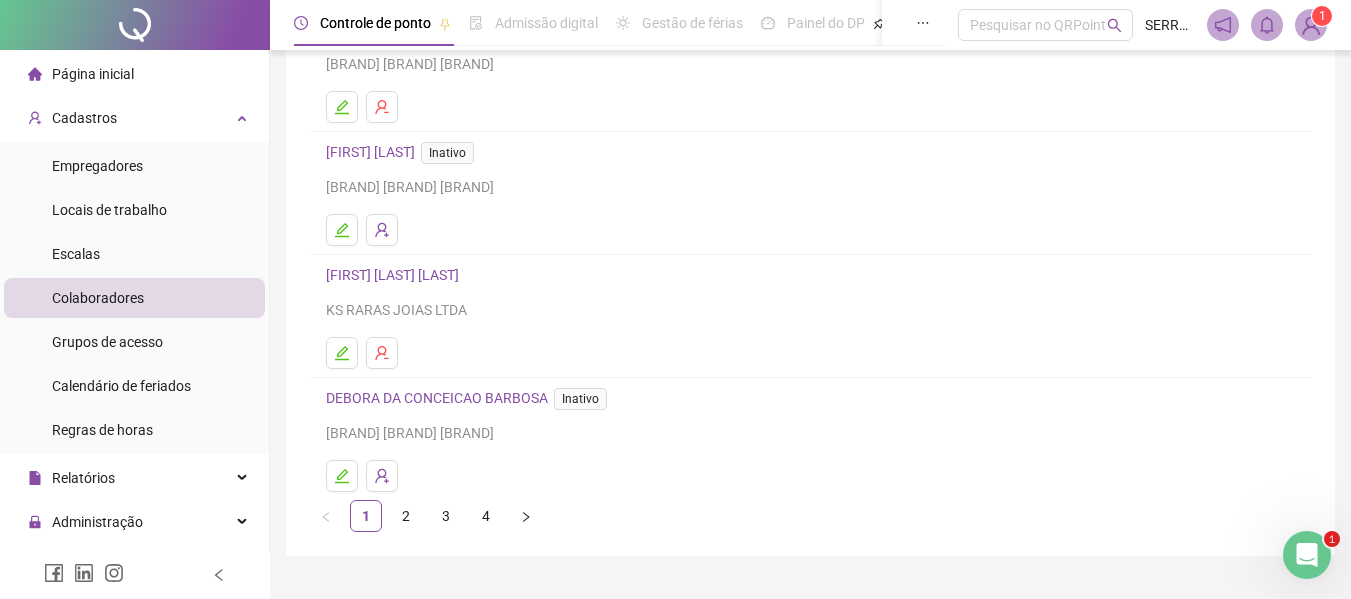 scroll, scrollTop: 327, scrollLeft: 0, axis: vertical 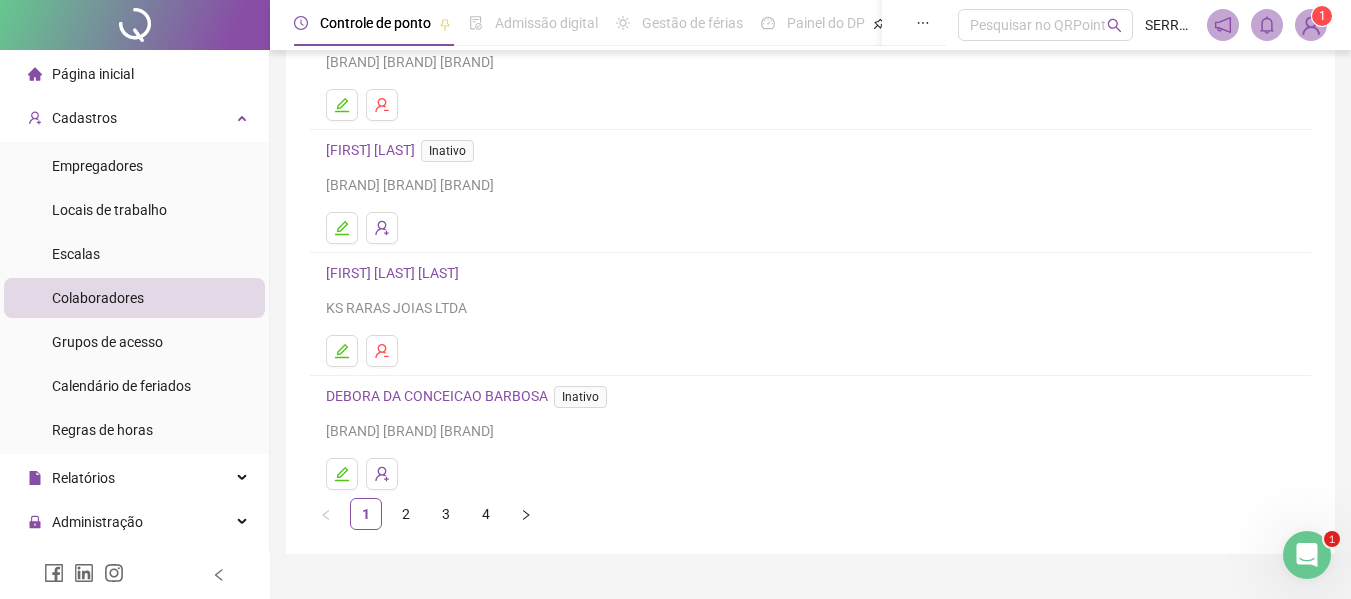 click on "Inativo" at bounding box center [580, 397] 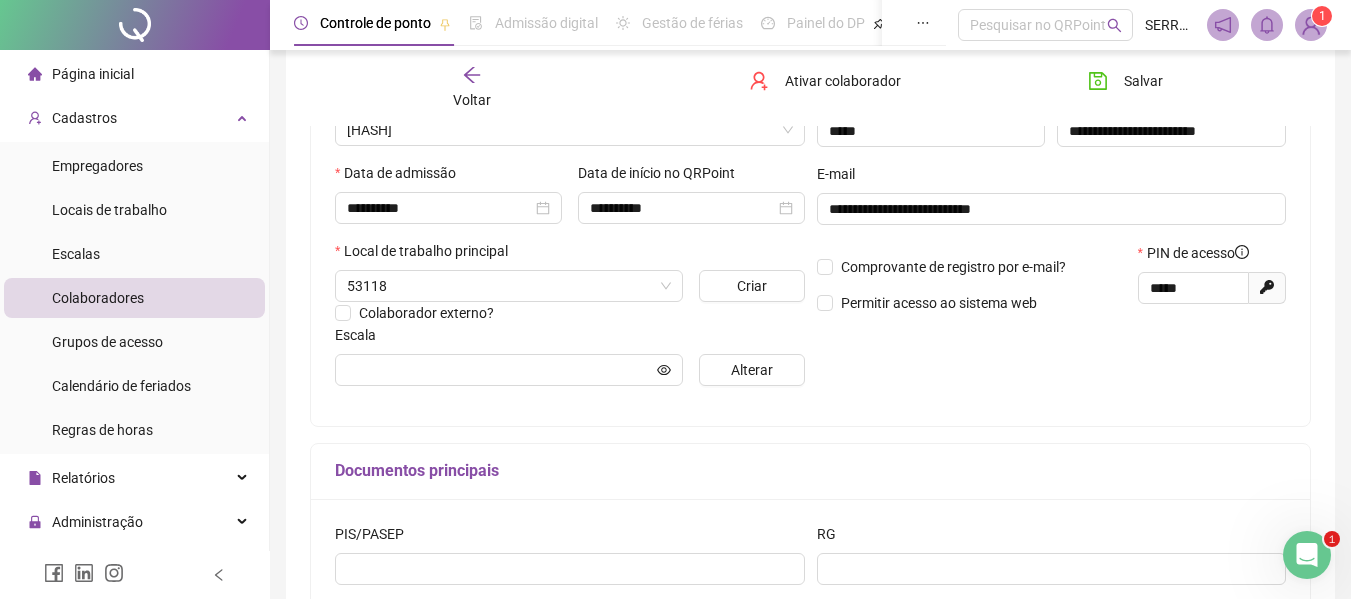 scroll, scrollTop: 337, scrollLeft: 0, axis: vertical 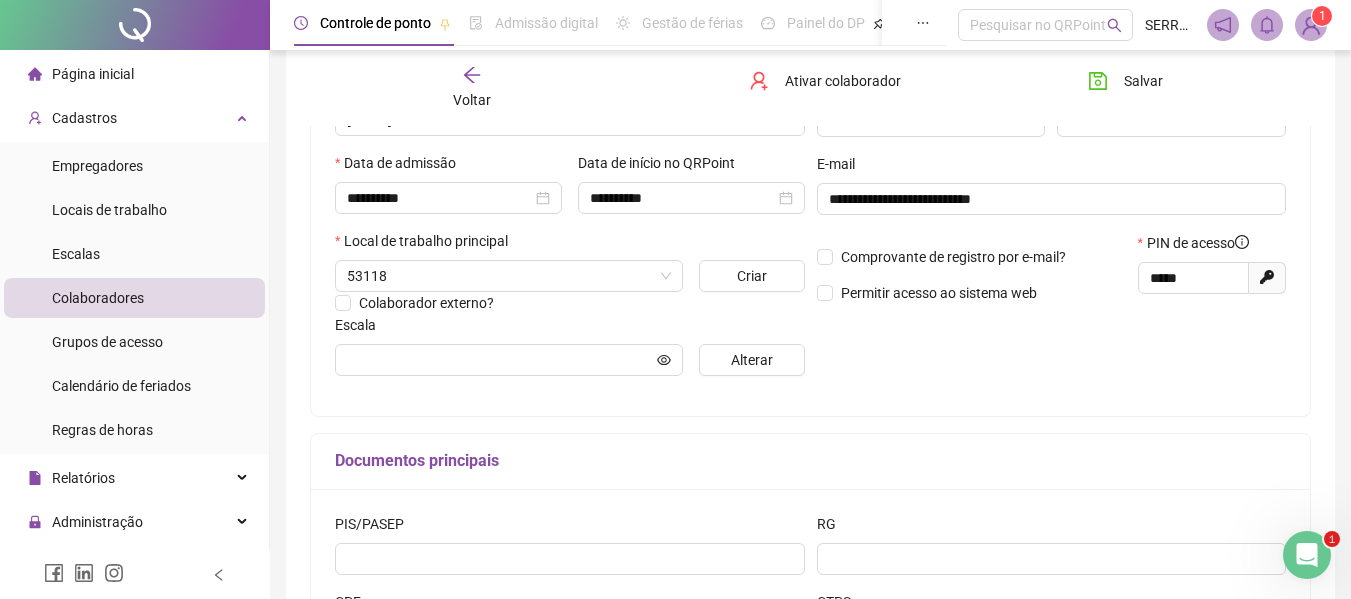 type on "**********" 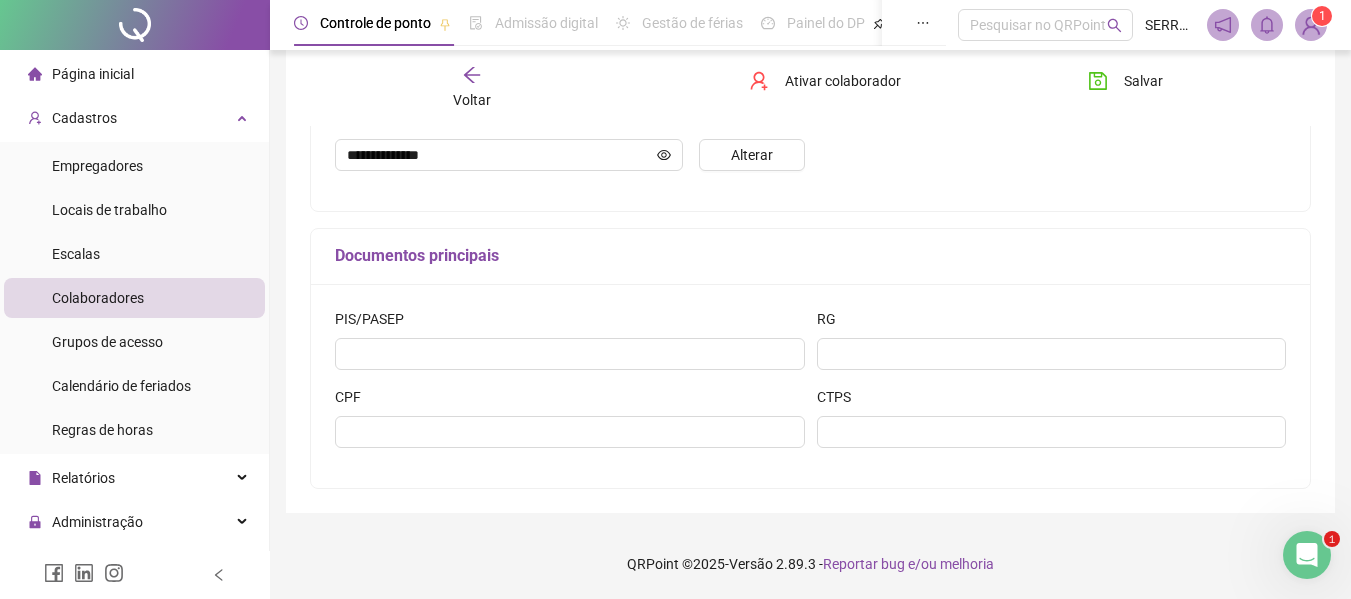 scroll, scrollTop: 0, scrollLeft: 0, axis: both 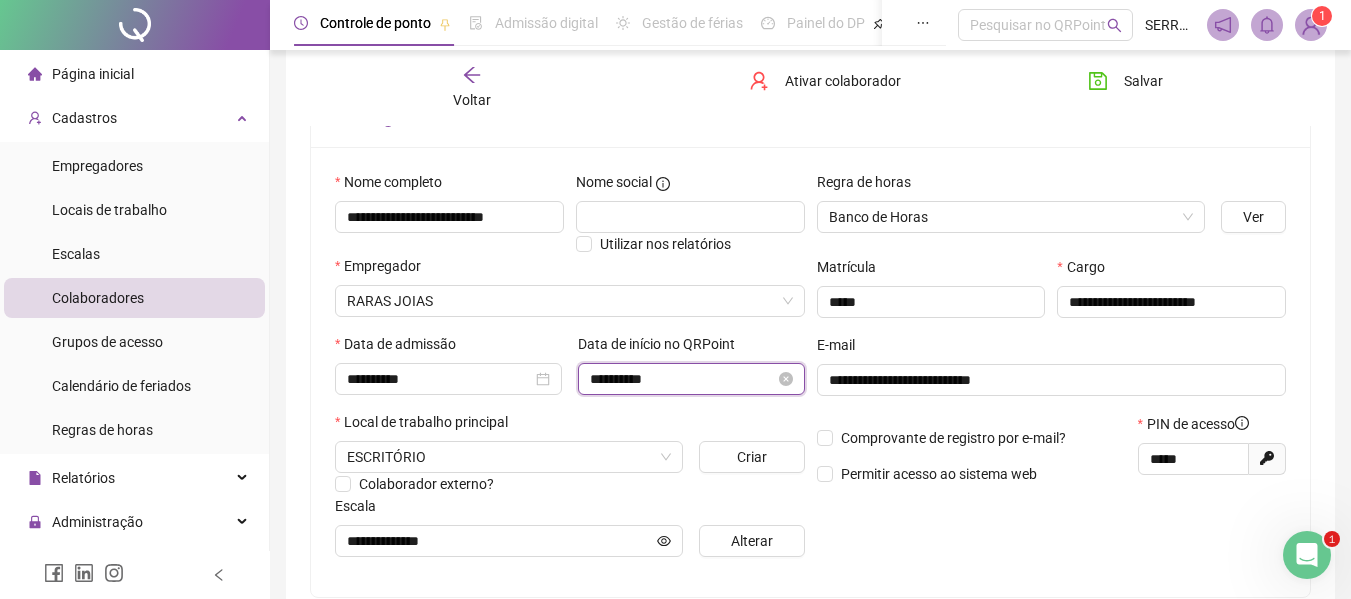 click on "**********" at bounding box center (682, 379) 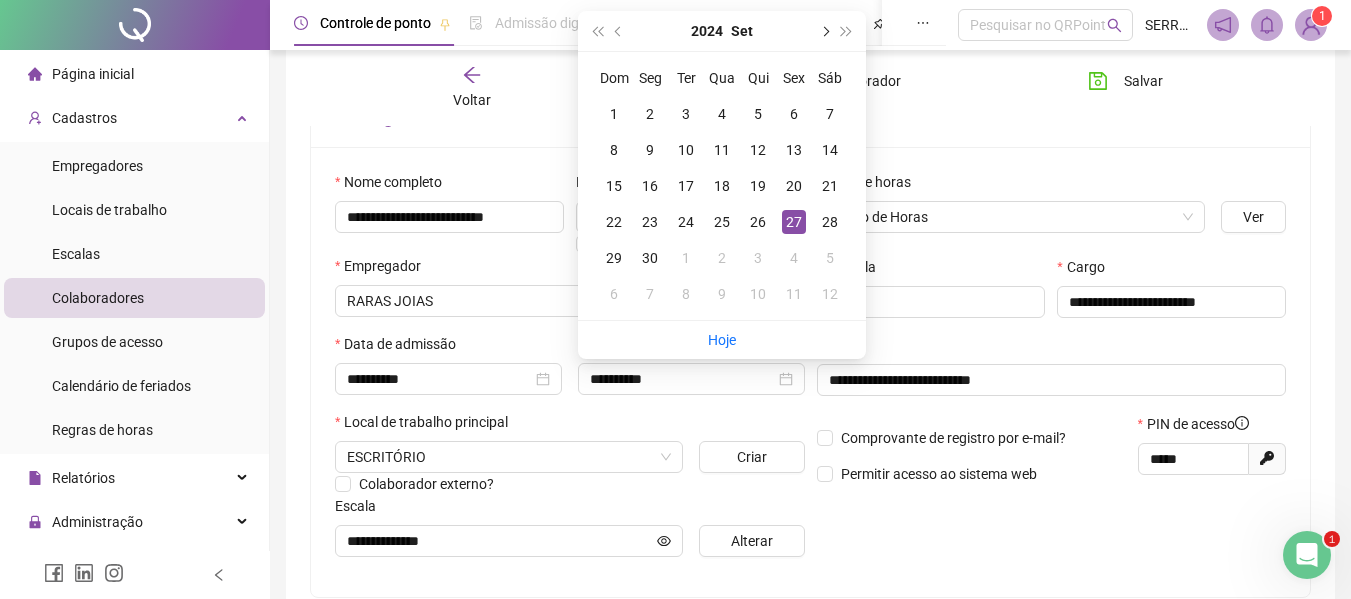 click at bounding box center [824, 31] 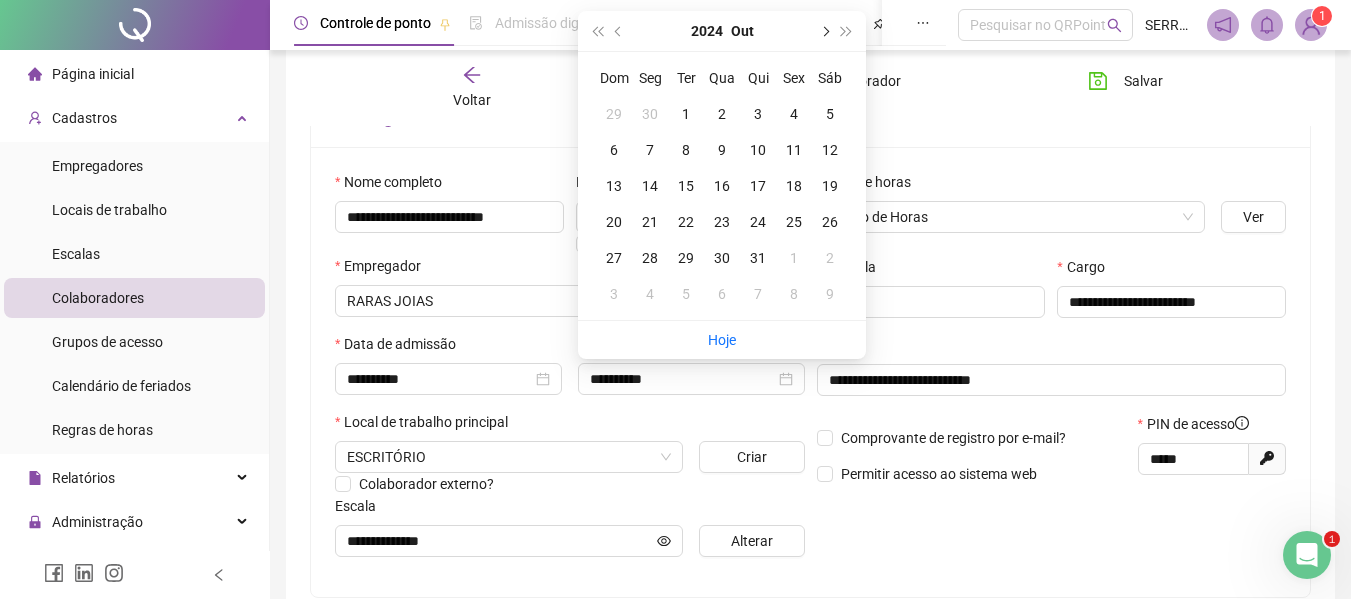 click at bounding box center (824, 31) 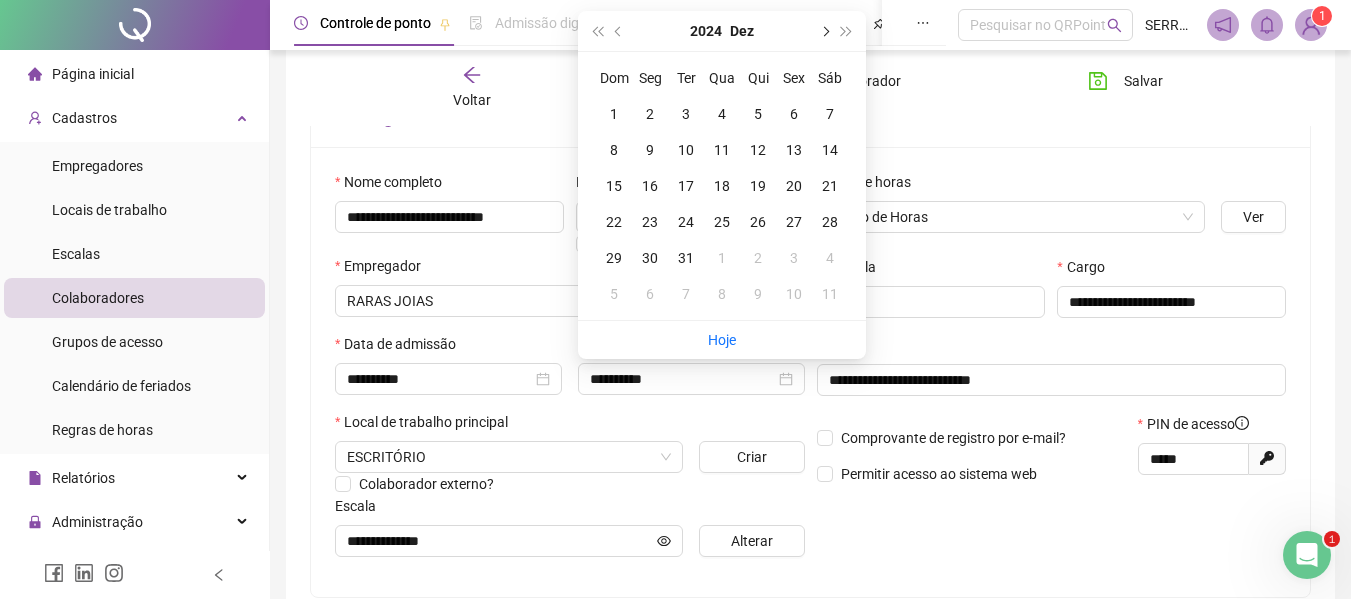 click at bounding box center (824, 31) 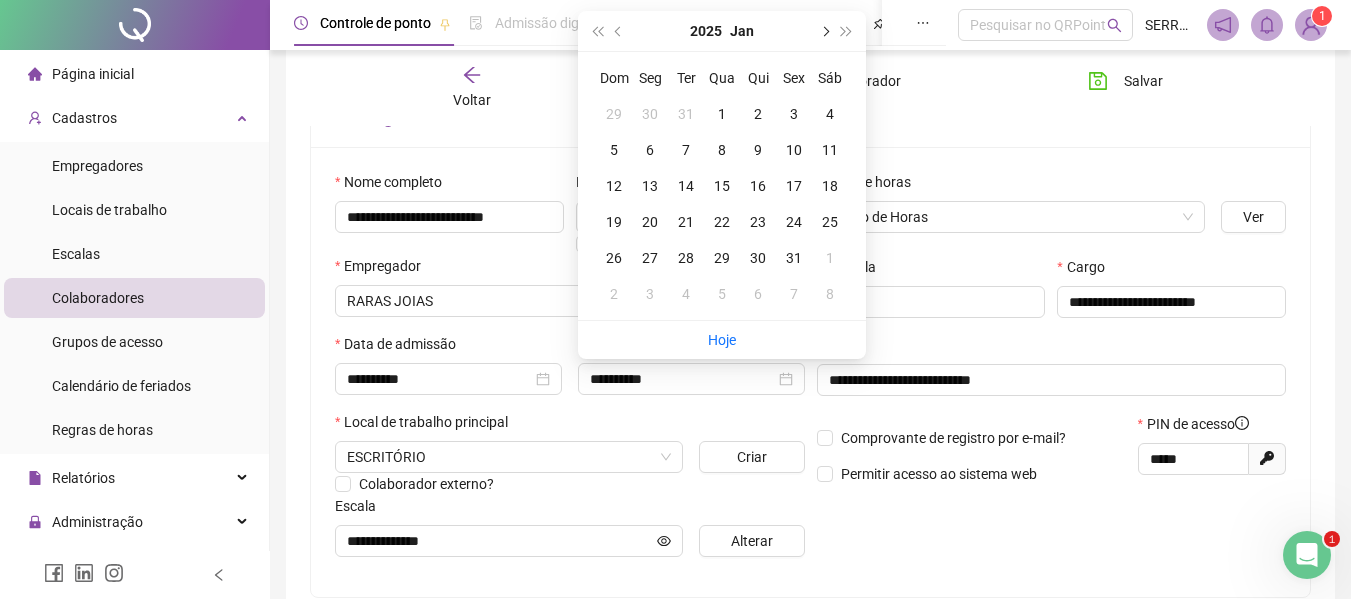 click at bounding box center (824, 31) 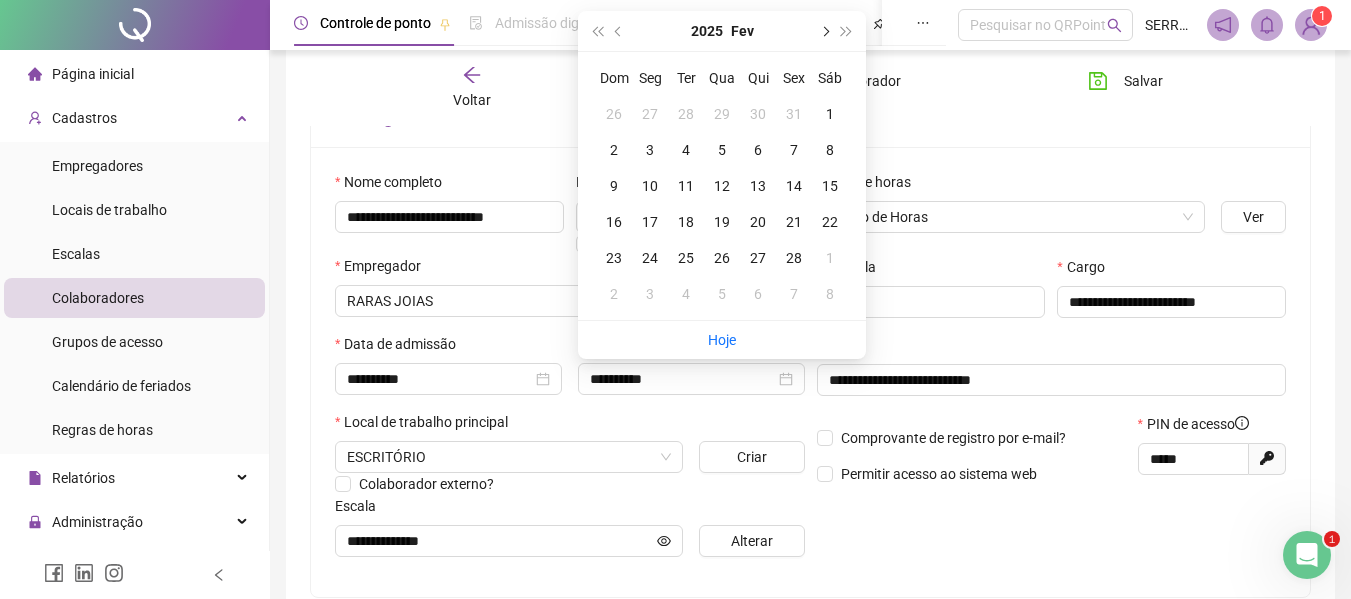 click at bounding box center [824, 31] 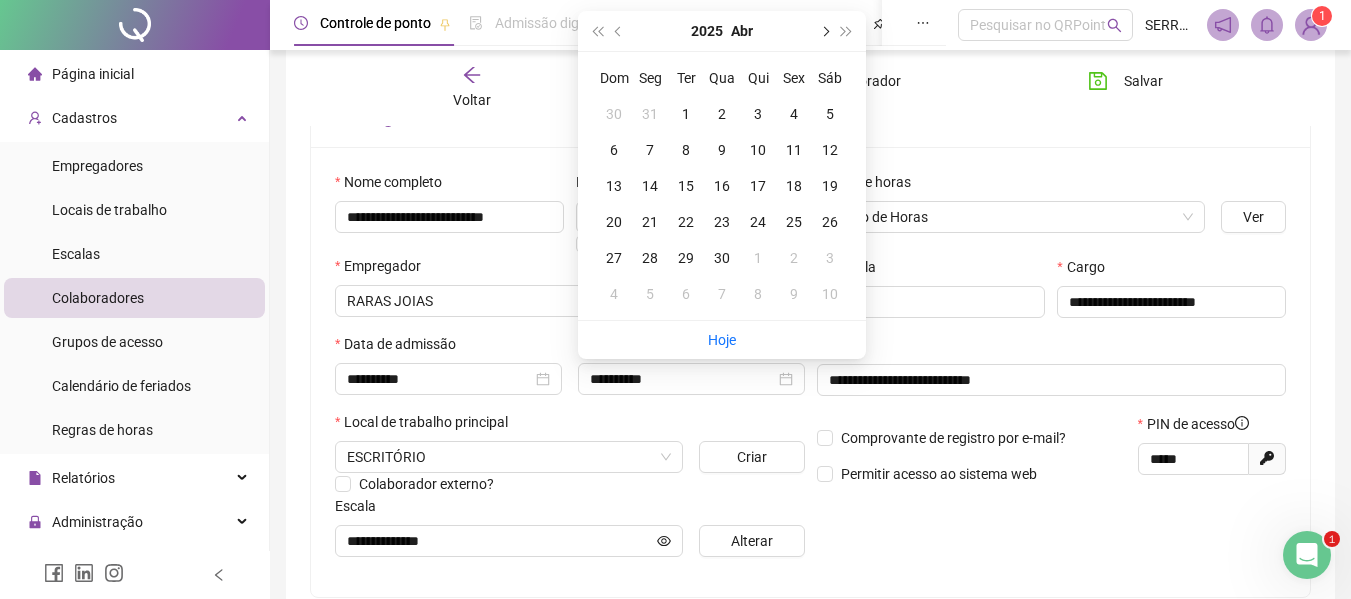 click at bounding box center [824, 31] 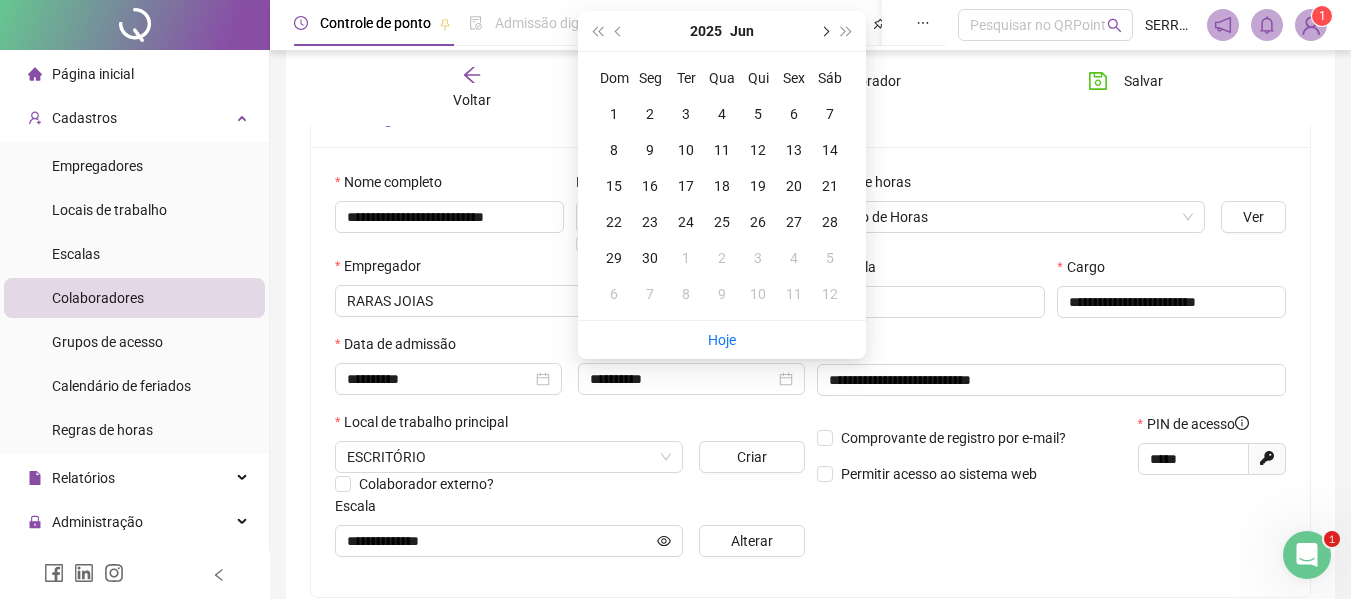 click at bounding box center (824, 31) 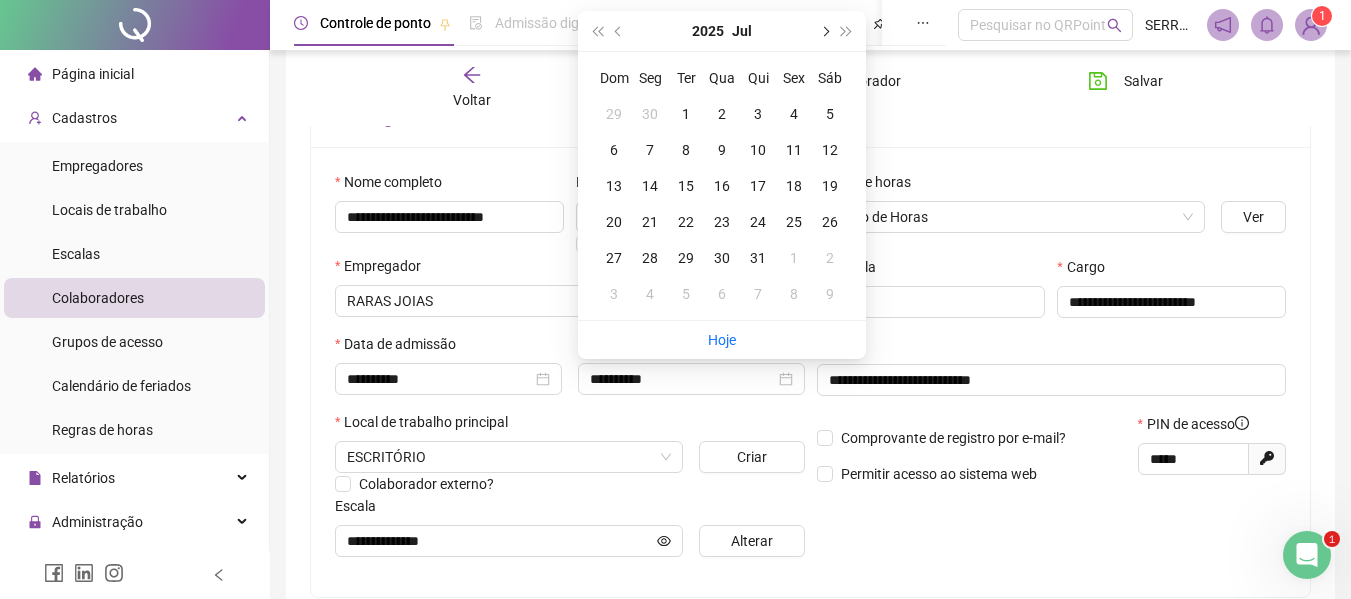 click at bounding box center (824, 31) 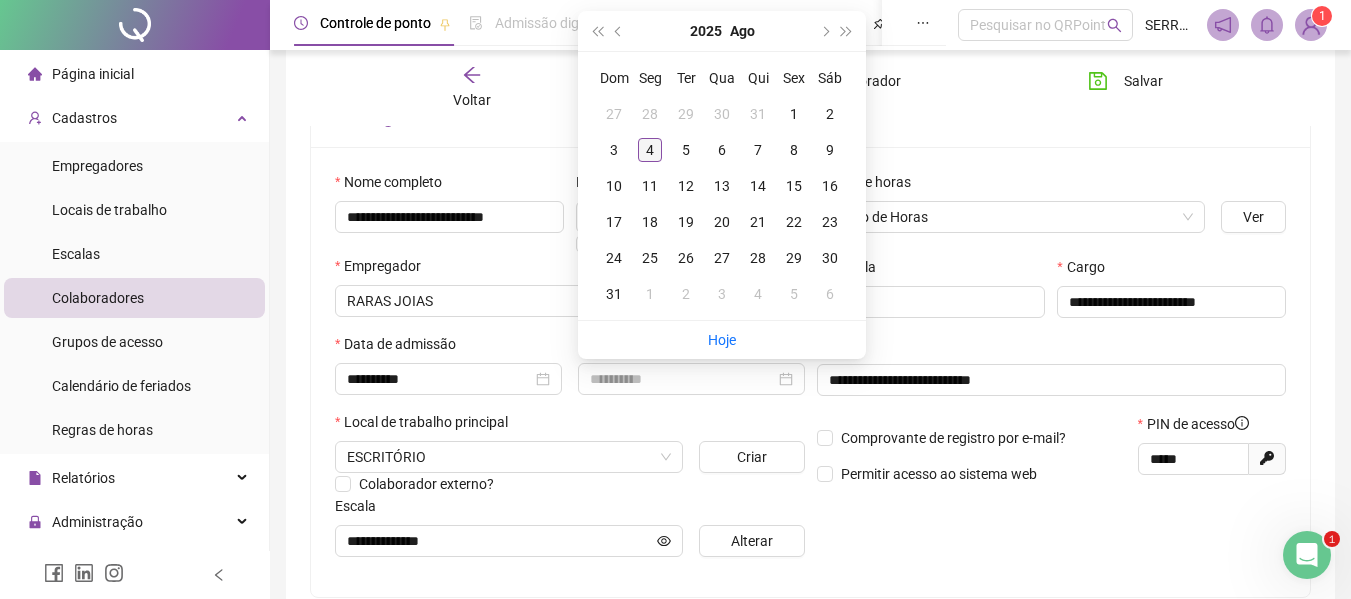 type on "**********" 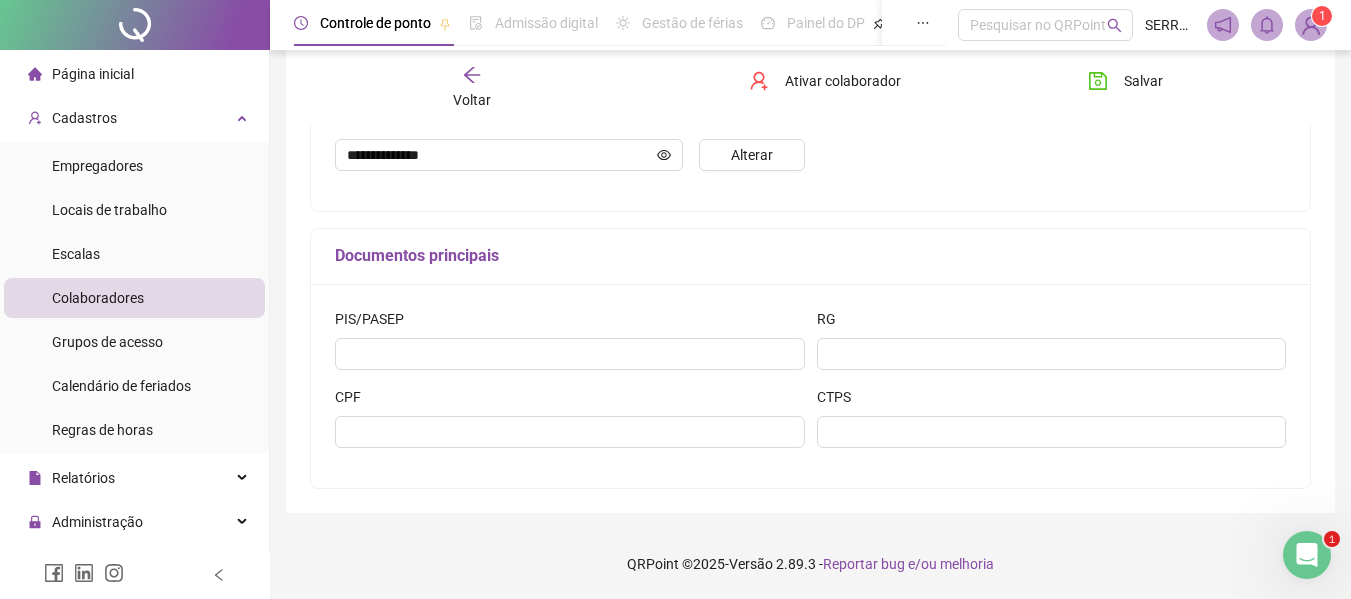 scroll, scrollTop: 0, scrollLeft: 0, axis: both 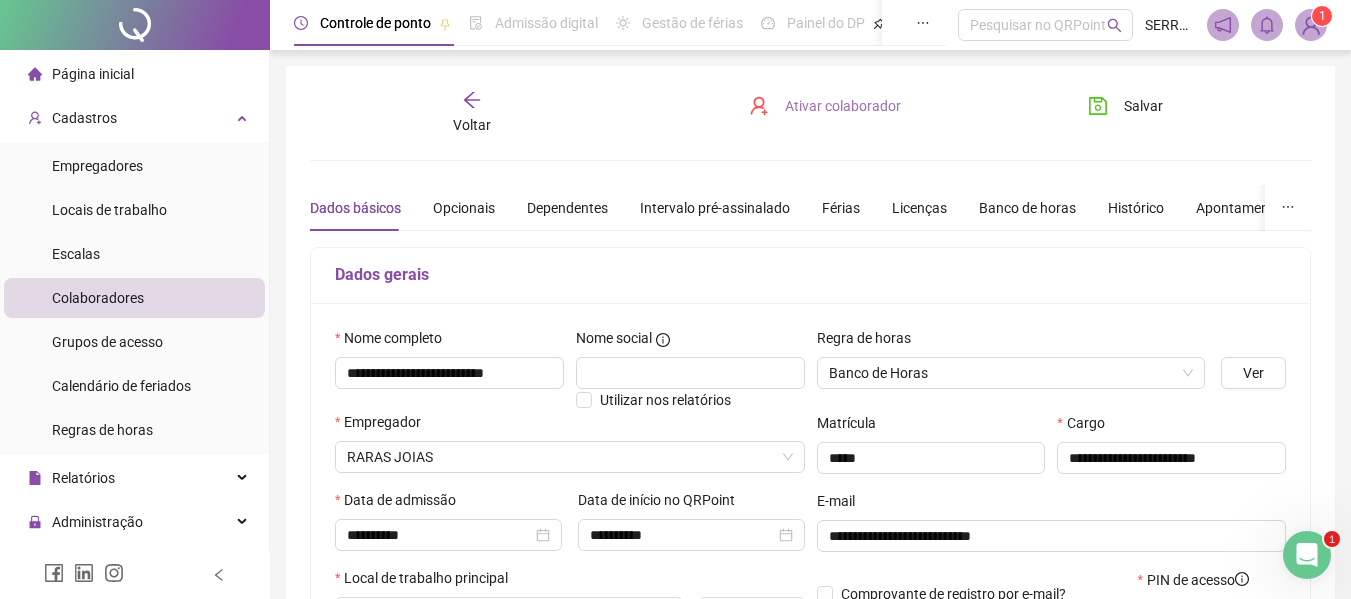 click on "Ativar colaborador" at bounding box center (843, 106) 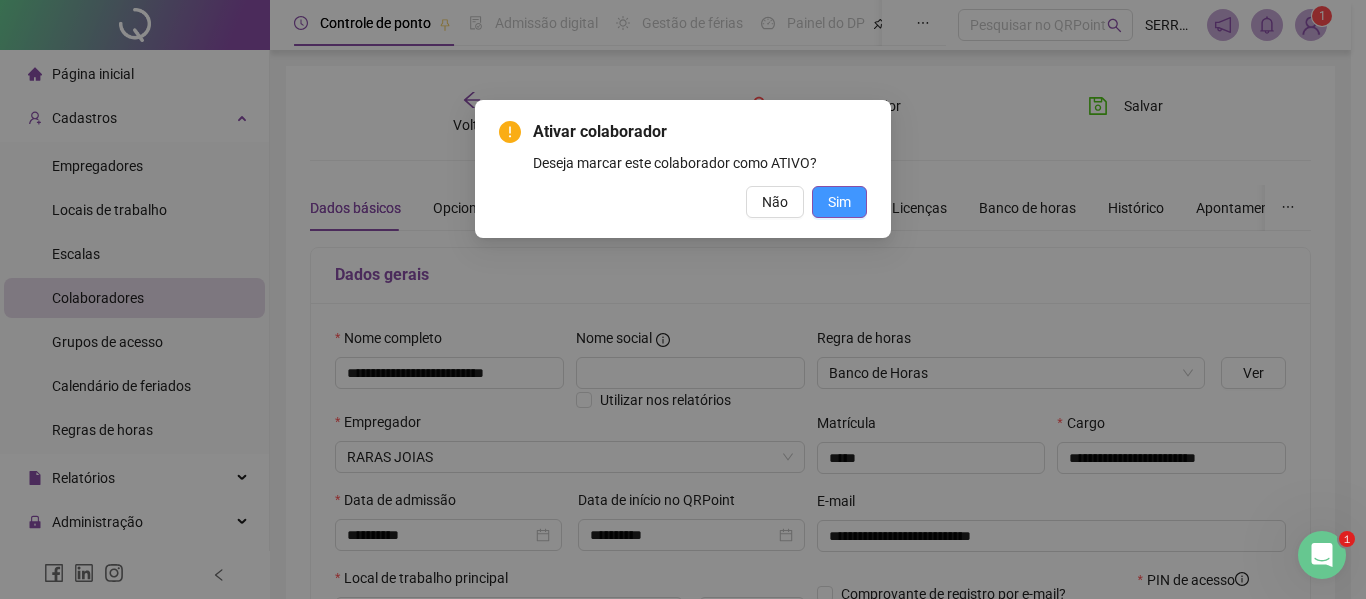click on "Sim" at bounding box center [839, 202] 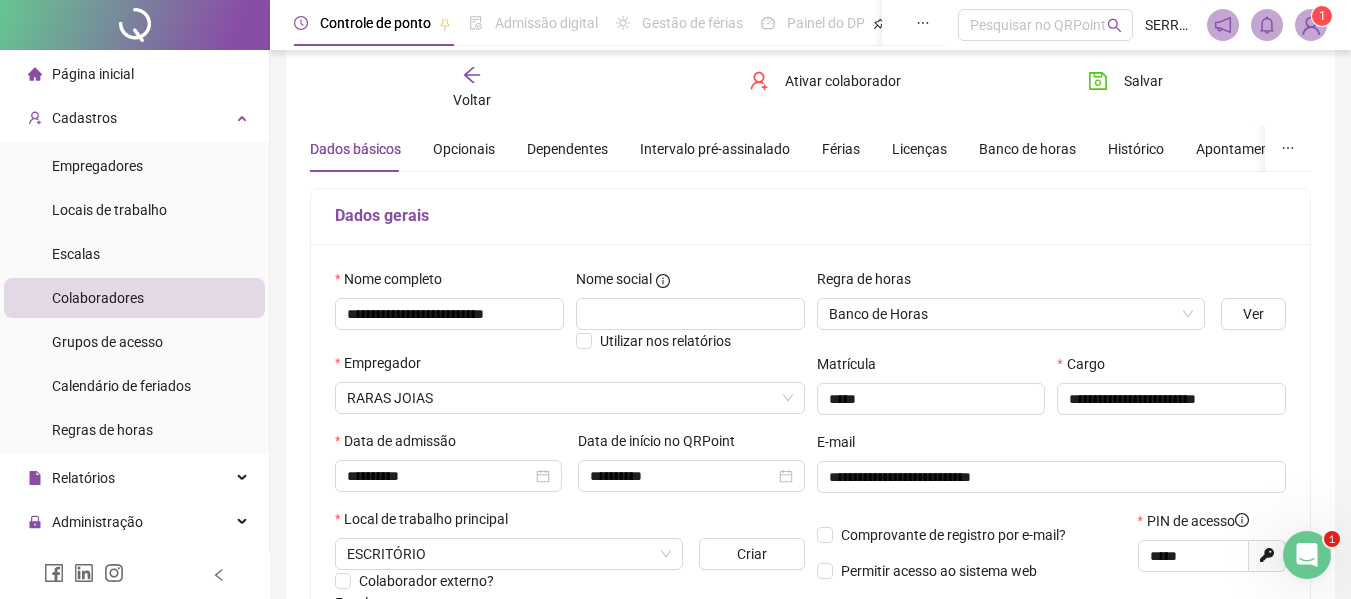 scroll, scrollTop: 24, scrollLeft: 0, axis: vertical 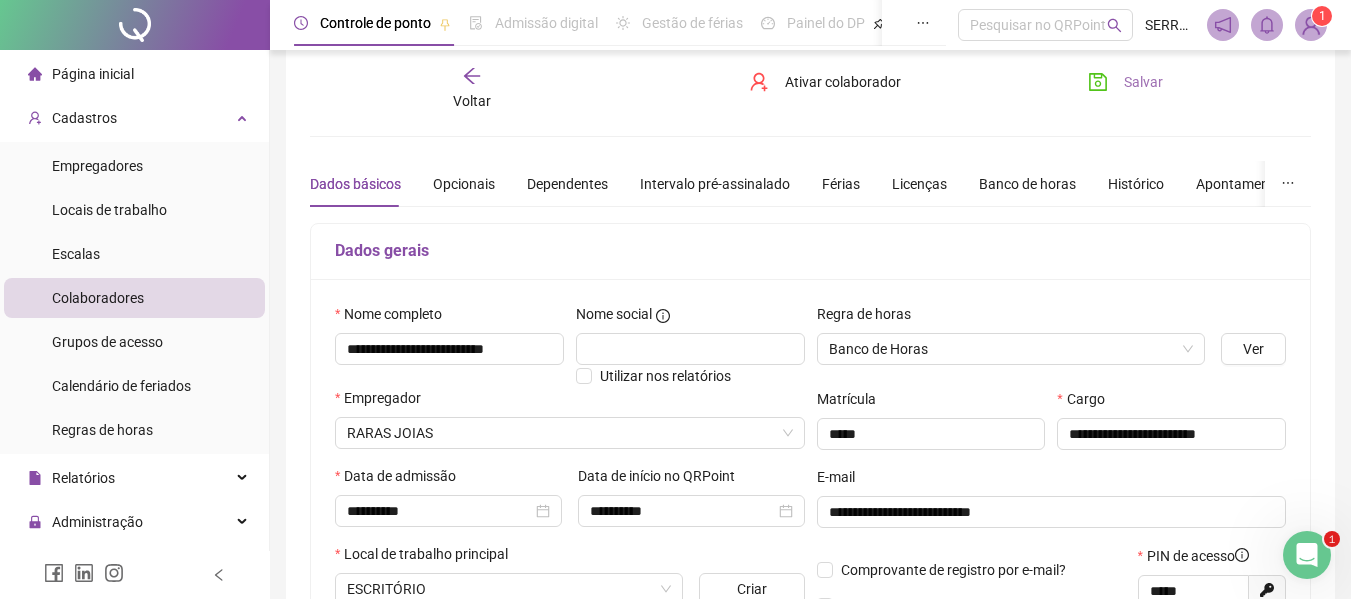 click 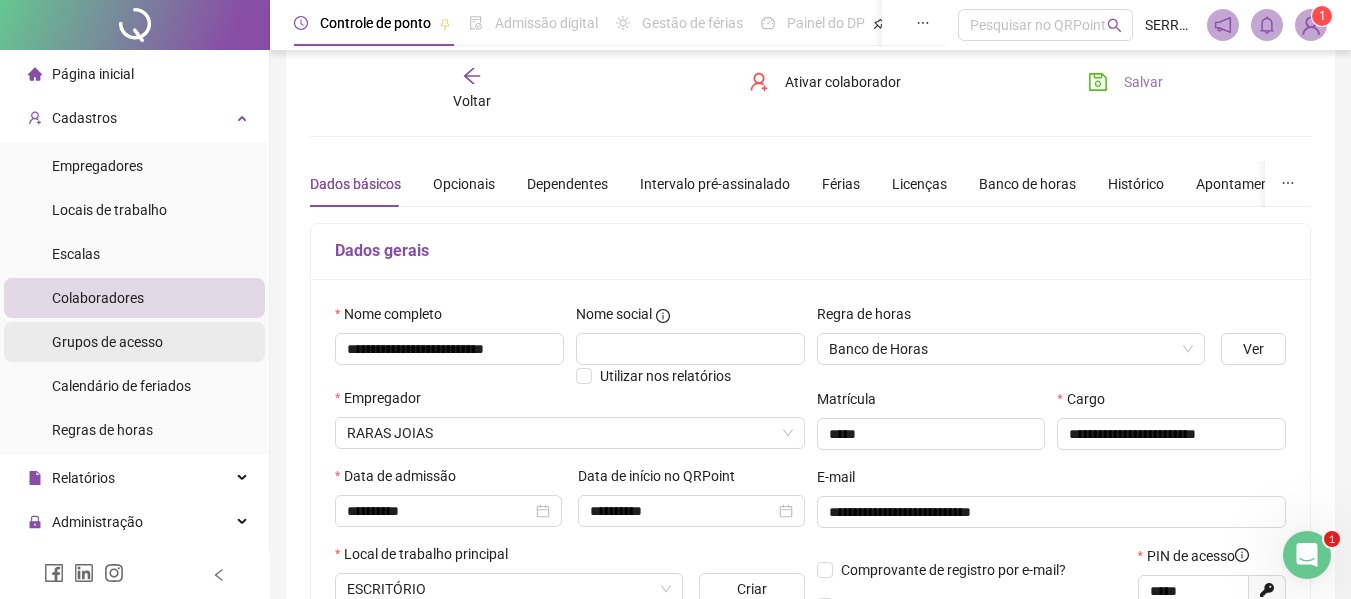 click on "Grupos de acesso" at bounding box center (107, 342) 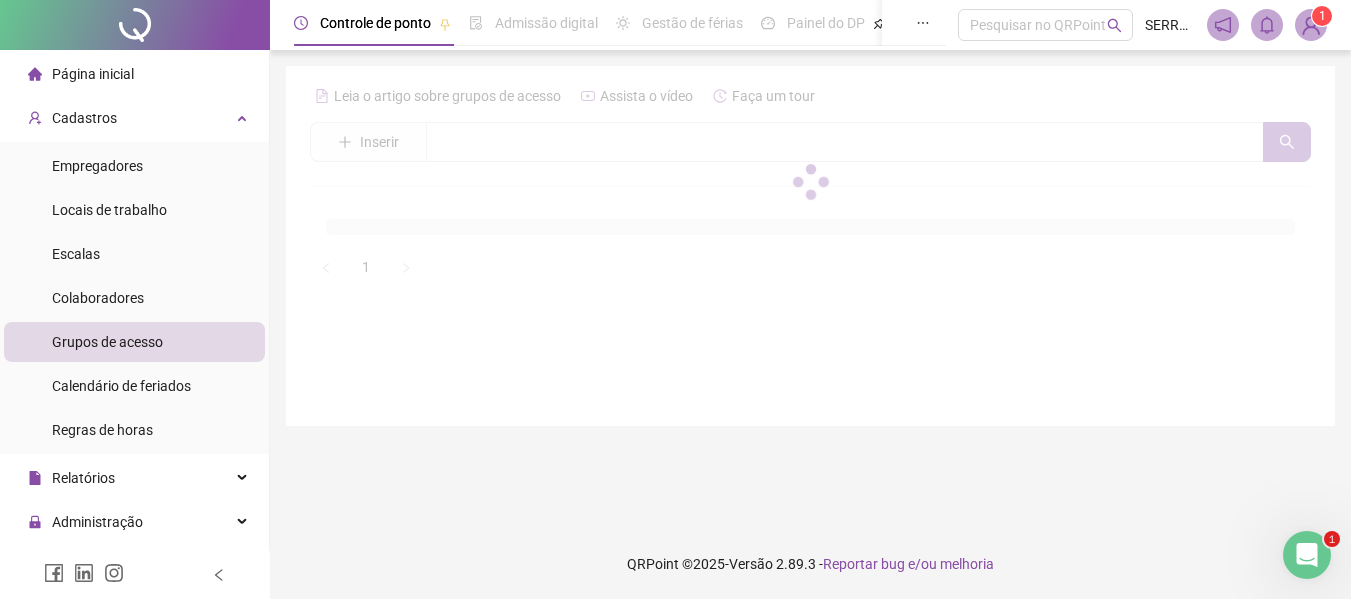 scroll, scrollTop: 0, scrollLeft: 0, axis: both 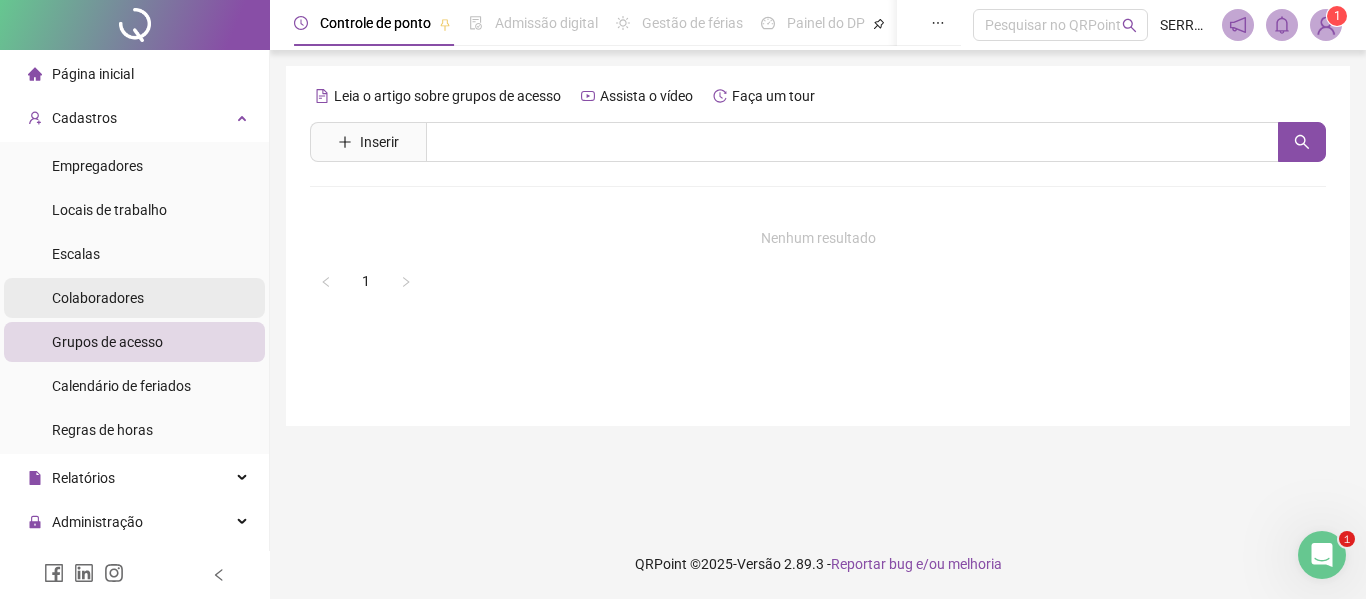click on "Colaboradores" at bounding box center [98, 298] 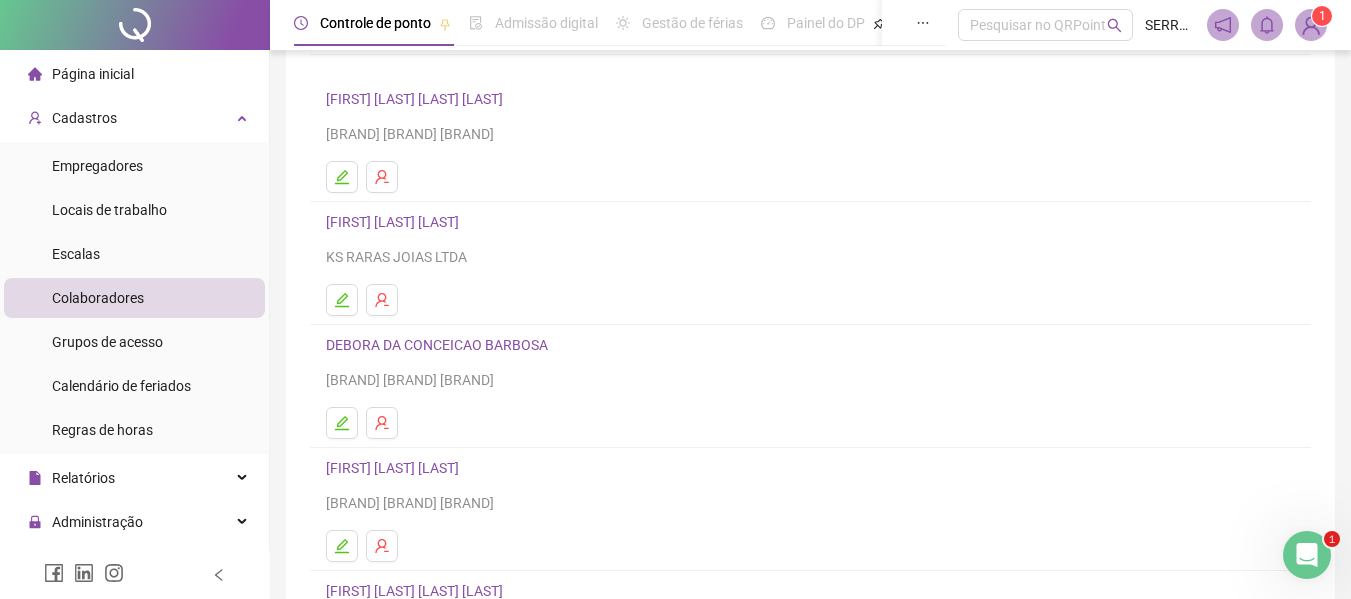 scroll, scrollTop: 134, scrollLeft: 0, axis: vertical 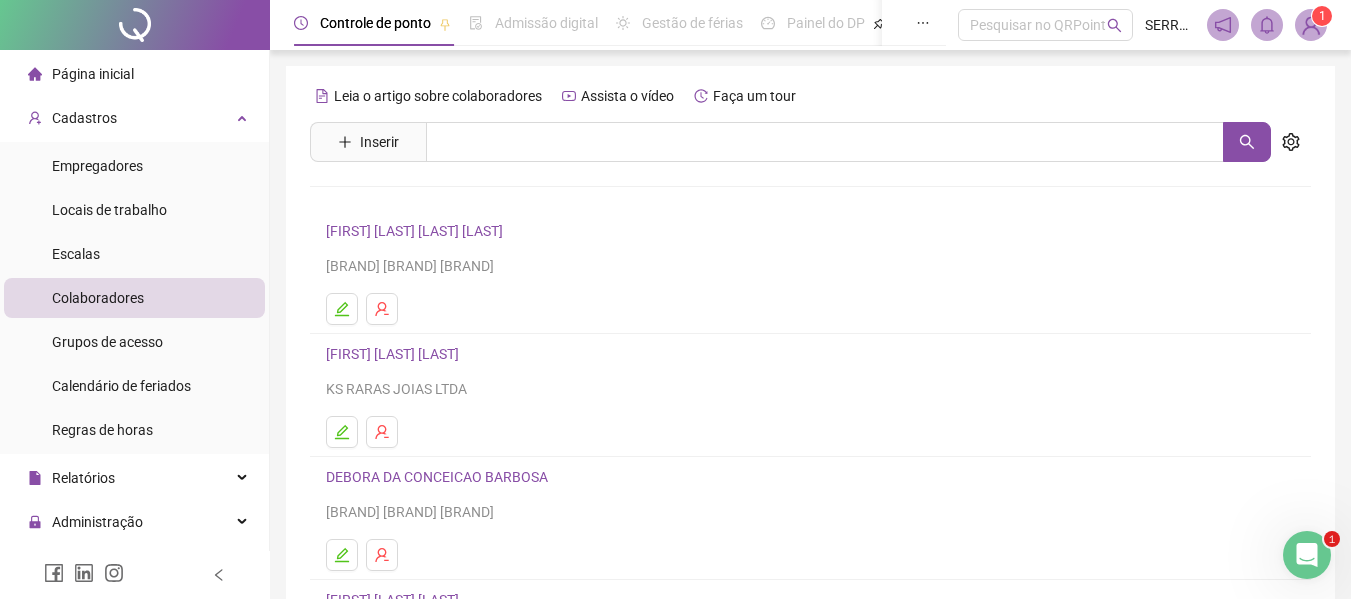 click on "DEBORA DA CONCEICAO BARBOSA" at bounding box center [440, 477] 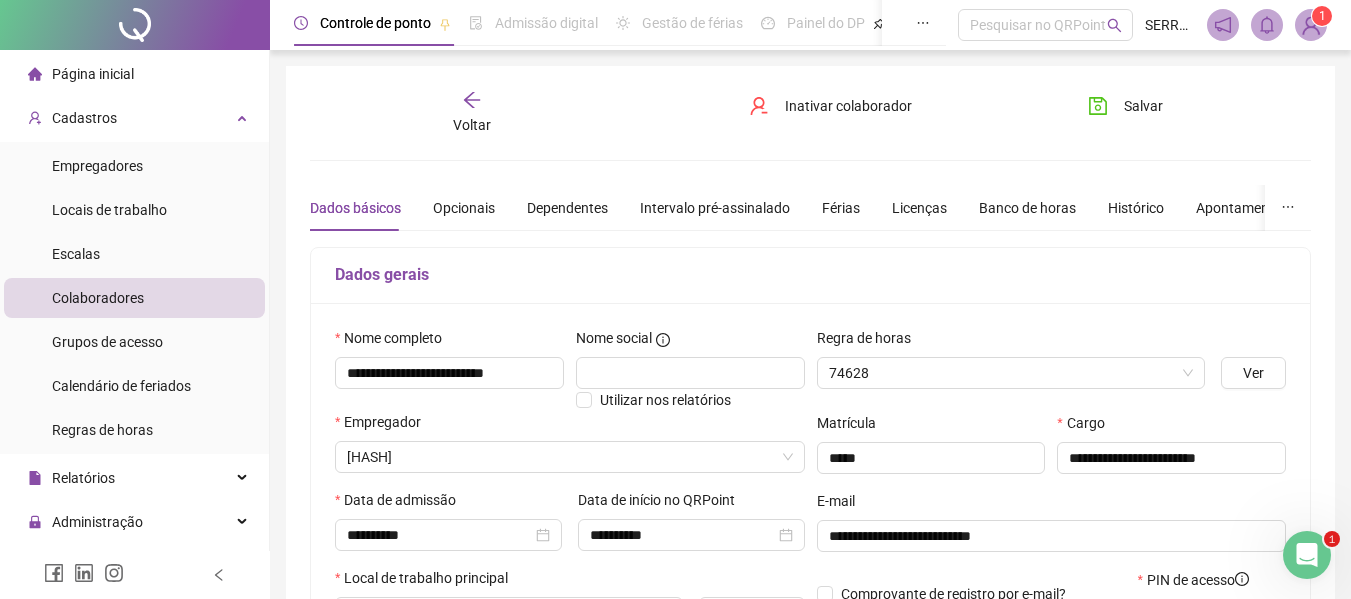 type on "**********" 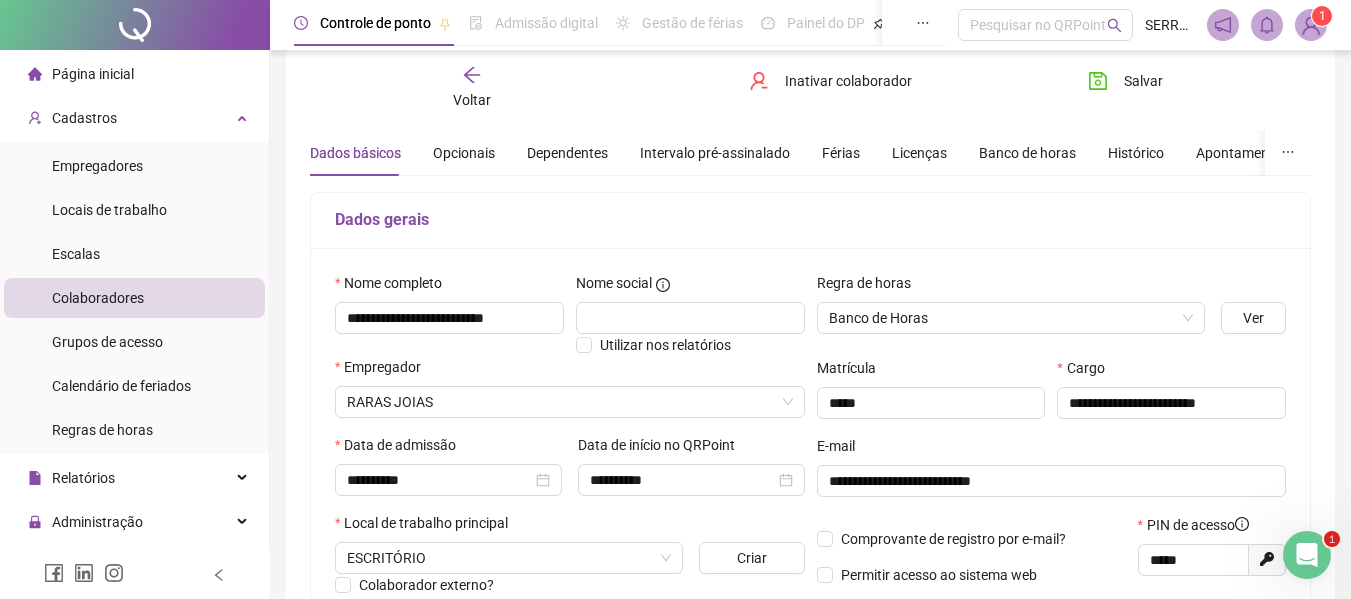 scroll, scrollTop: 53, scrollLeft: 0, axis: vertical 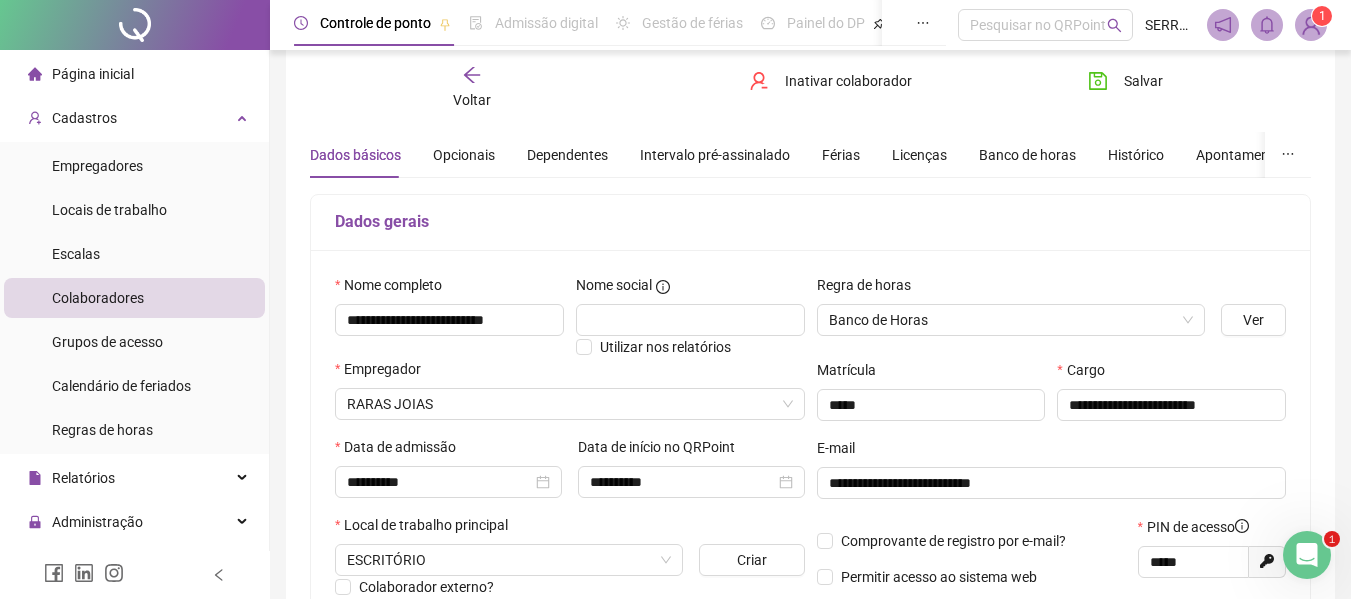 click on "Admissão digital" at bounding box center (546, 23) 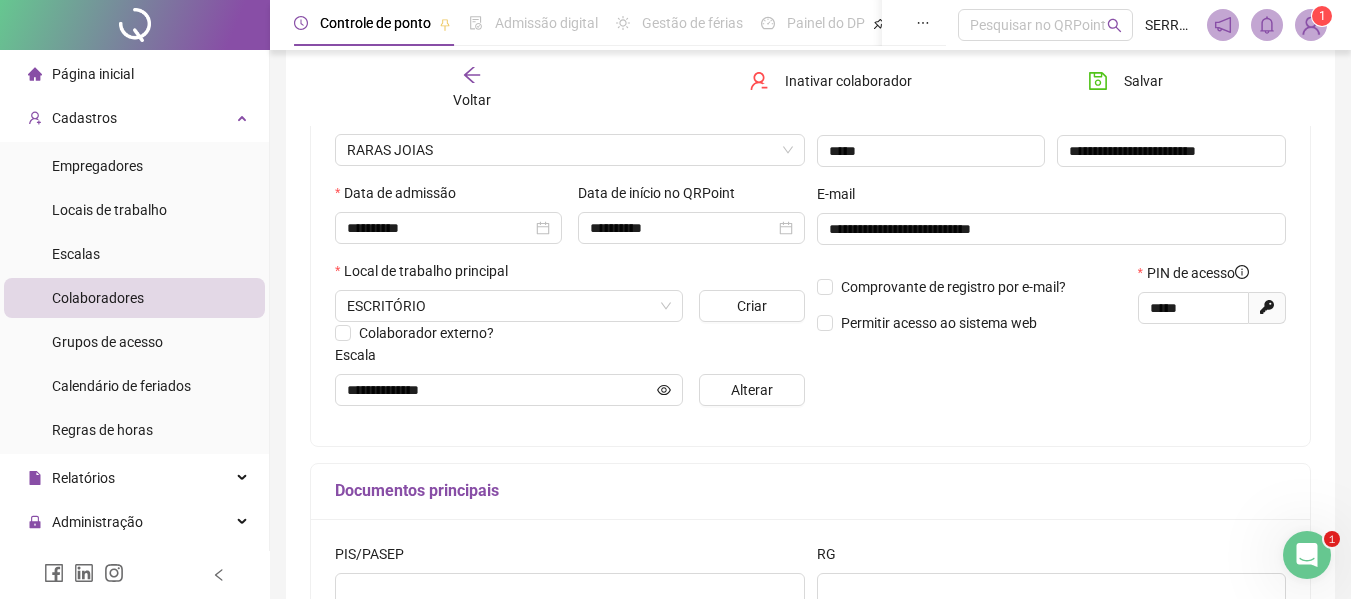 scroll, scrollTop: 319, scrollLeft: 0, axis: vertical 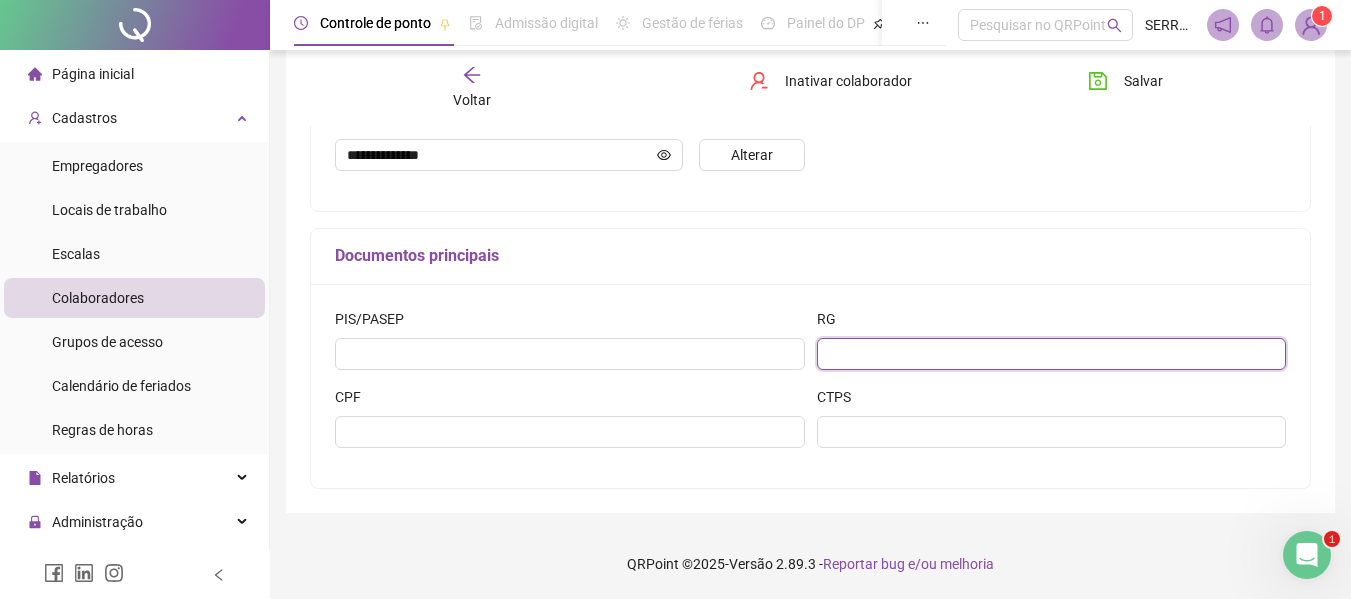 click at bounding box center [1052, 354] 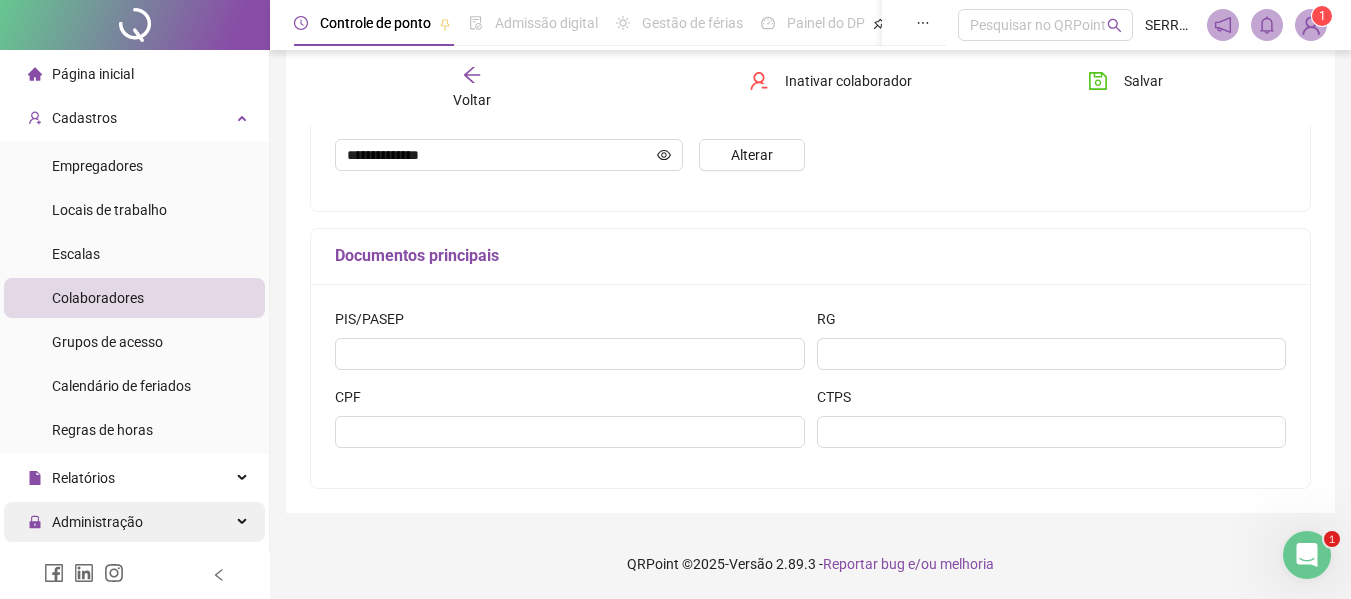 click on "Administração" at bounding box center [134, 522] 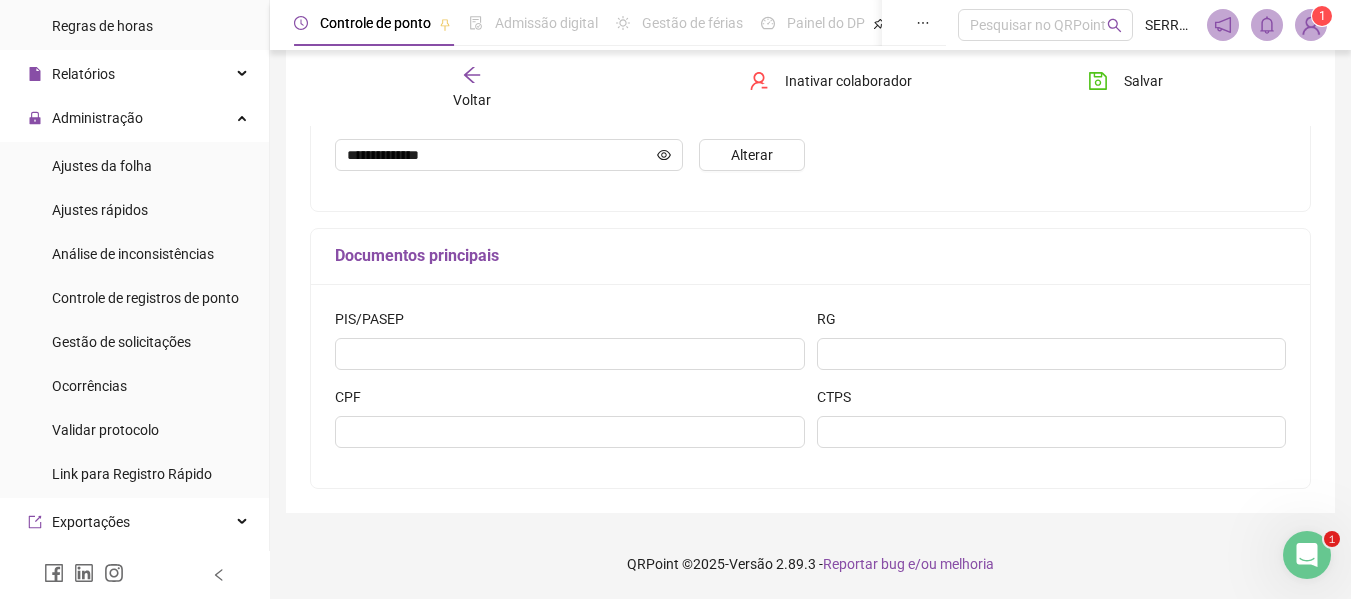 scroll, scrollTop: 407, scrollLeft: 0, axis: vertical 